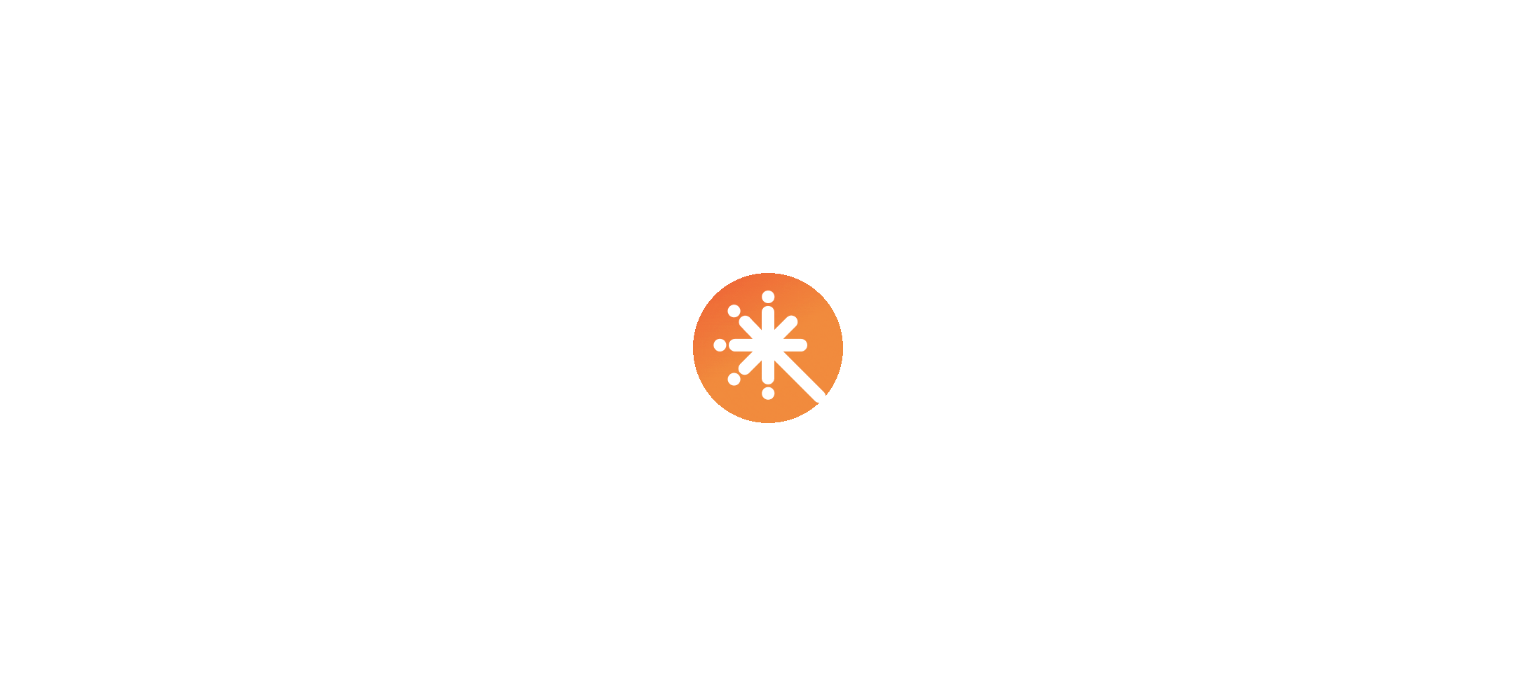 scroll, scrollTop: 0, scrollLeft: 0, axis: both 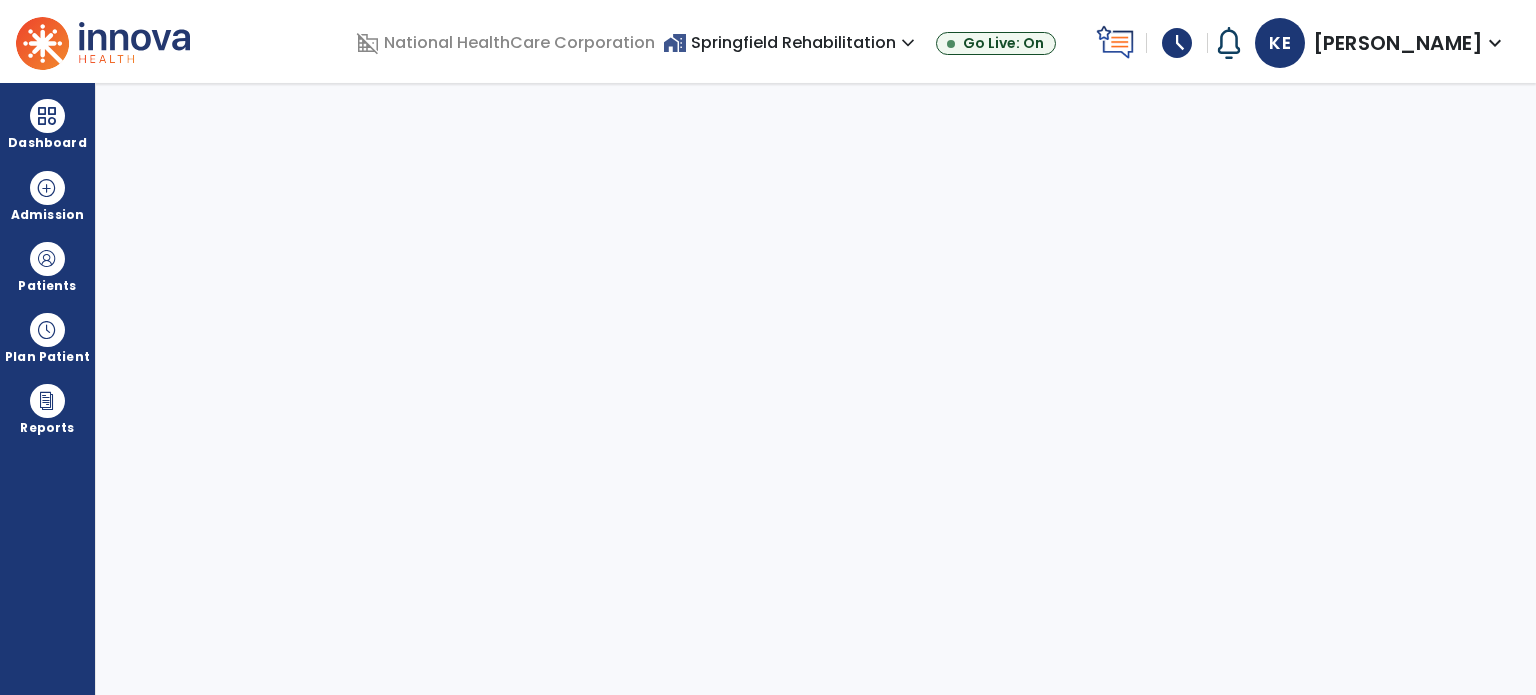 select on "****" 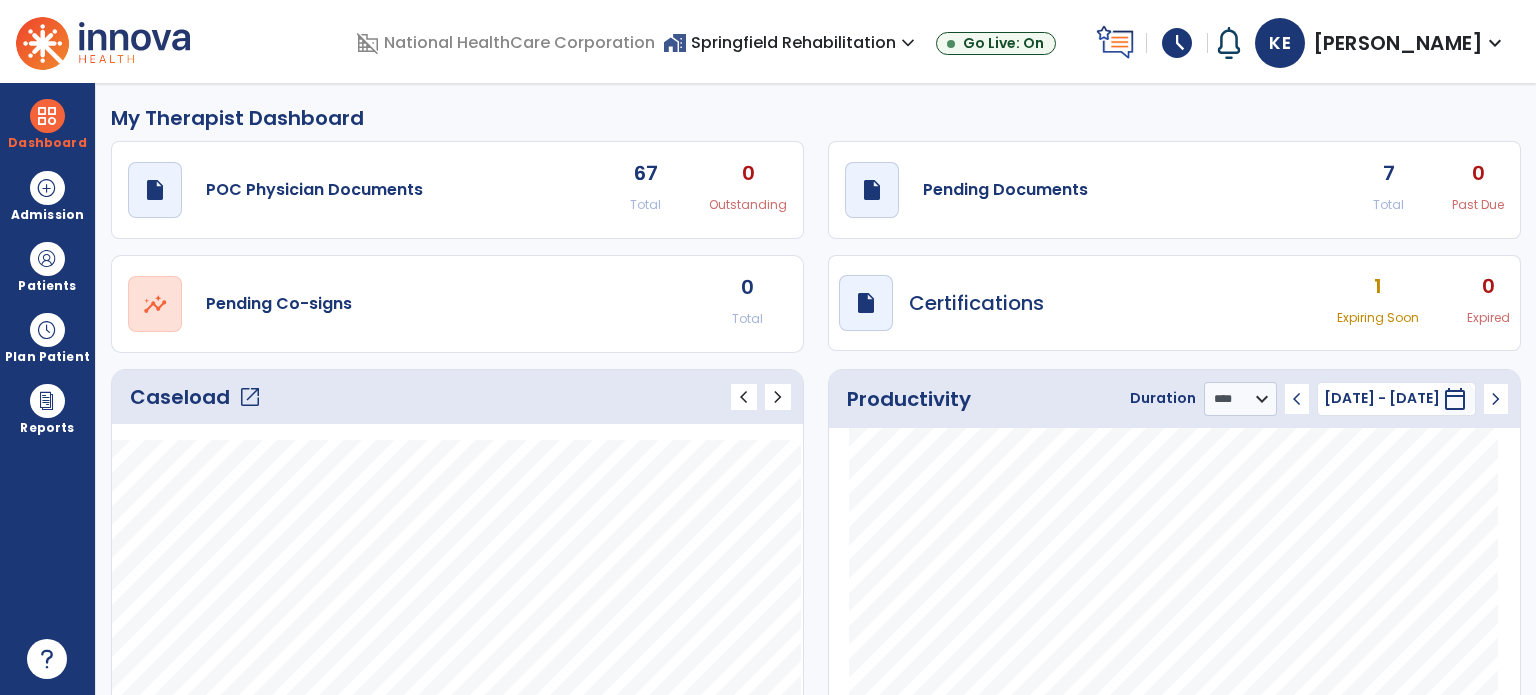 click on "schedule" at bounding box center (1177, 43) 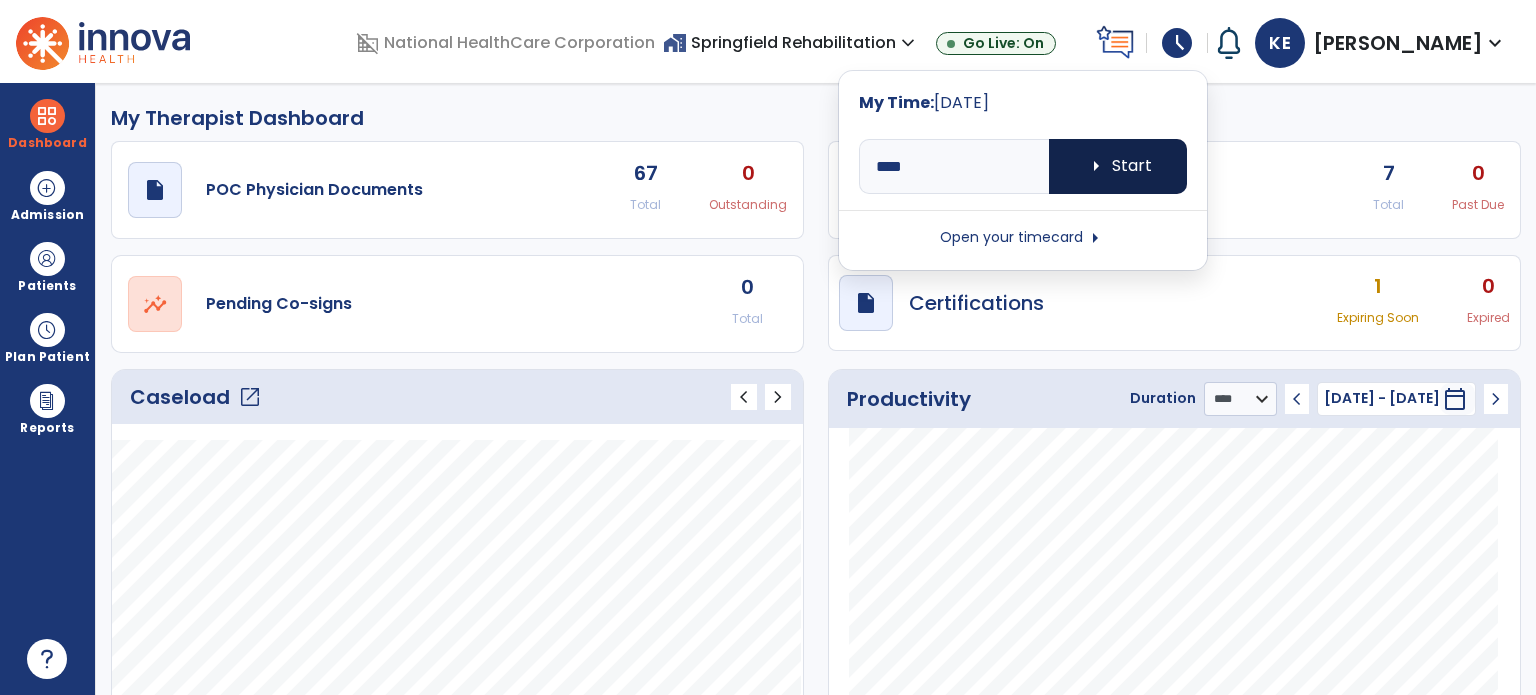 click on "arrow_right" at bounding box center [1096, 166] 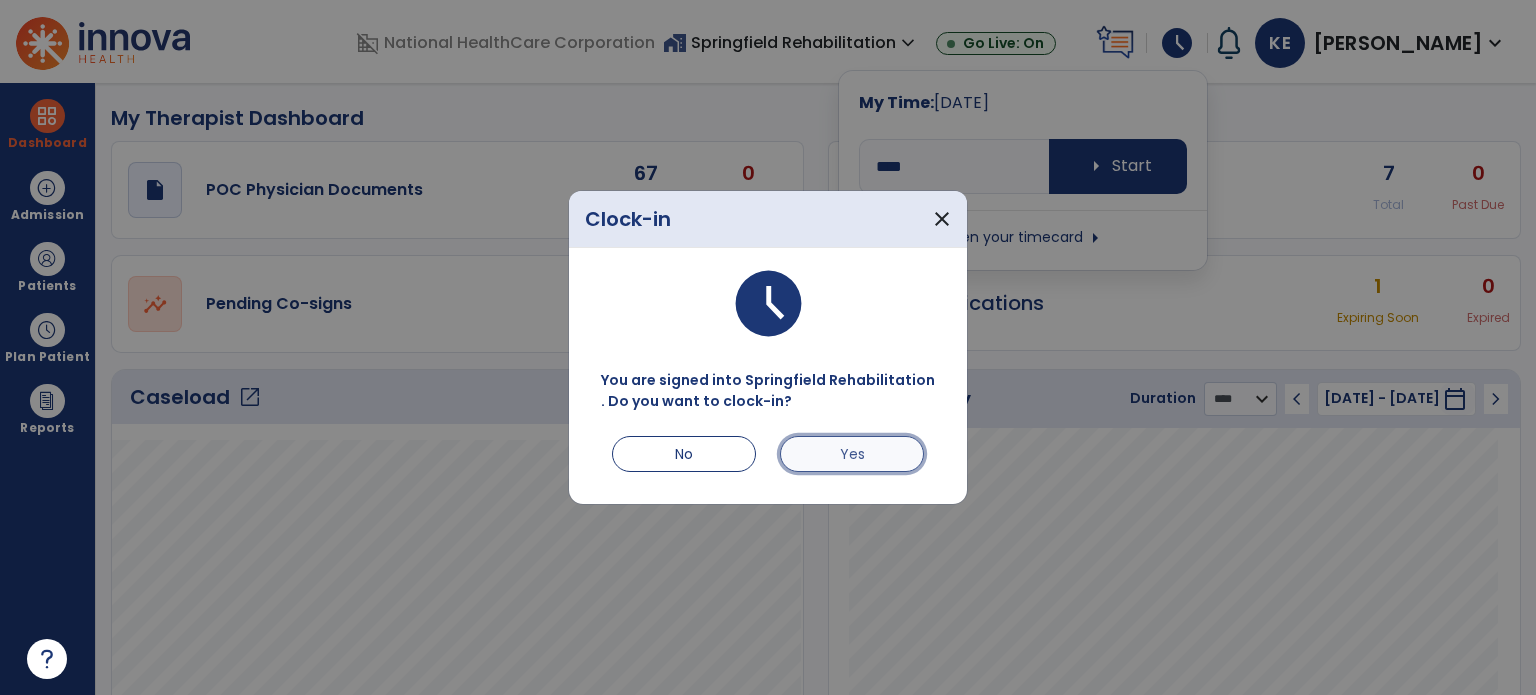 click on "Yes" at bounding box center (852, 454) 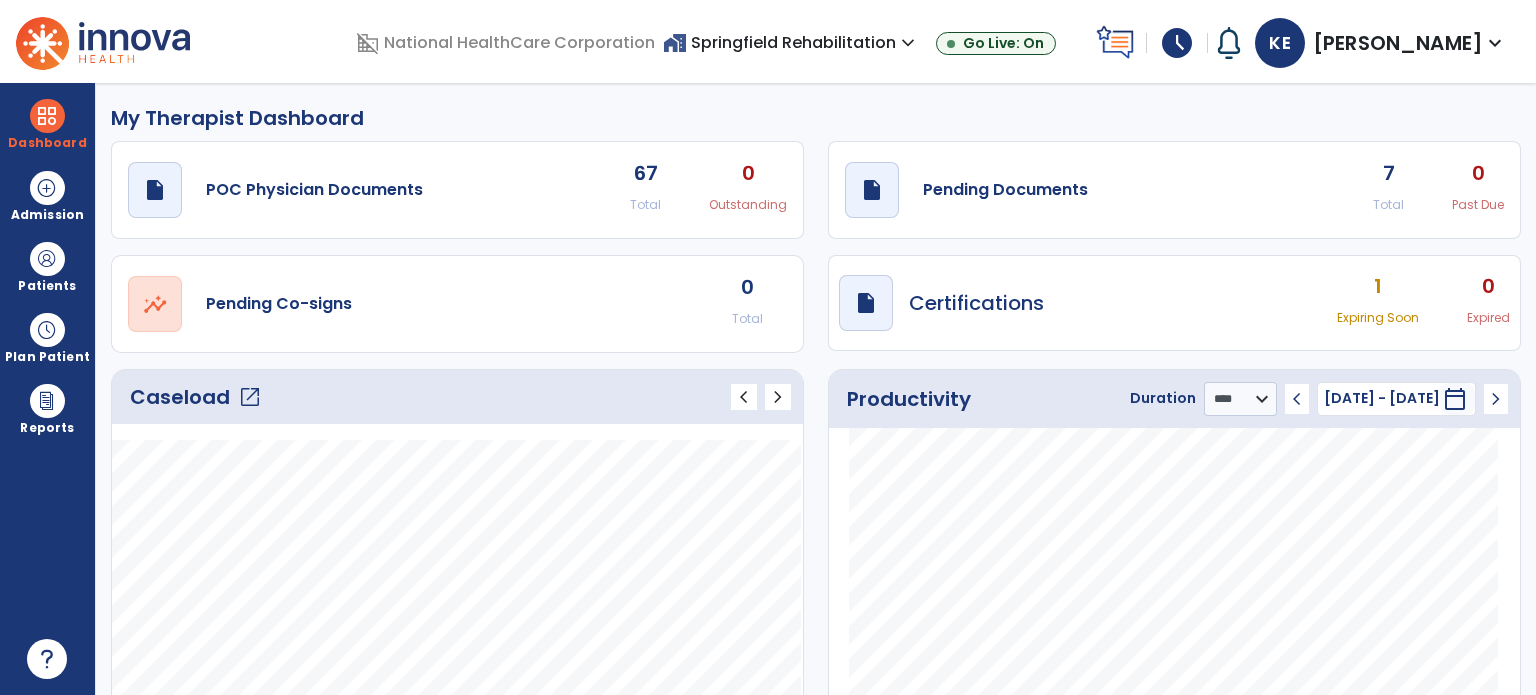 click on "7" 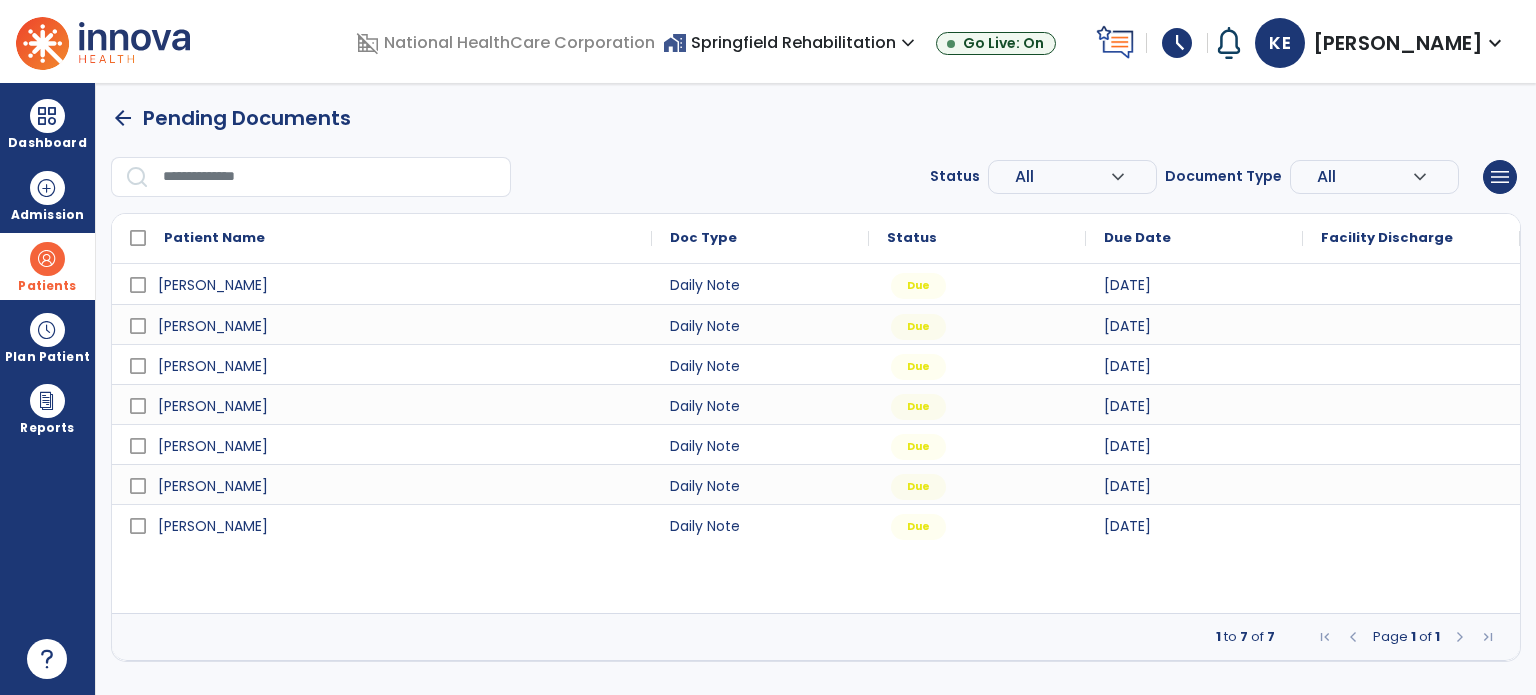 click on "Patients" at bounding box center (47, 286) 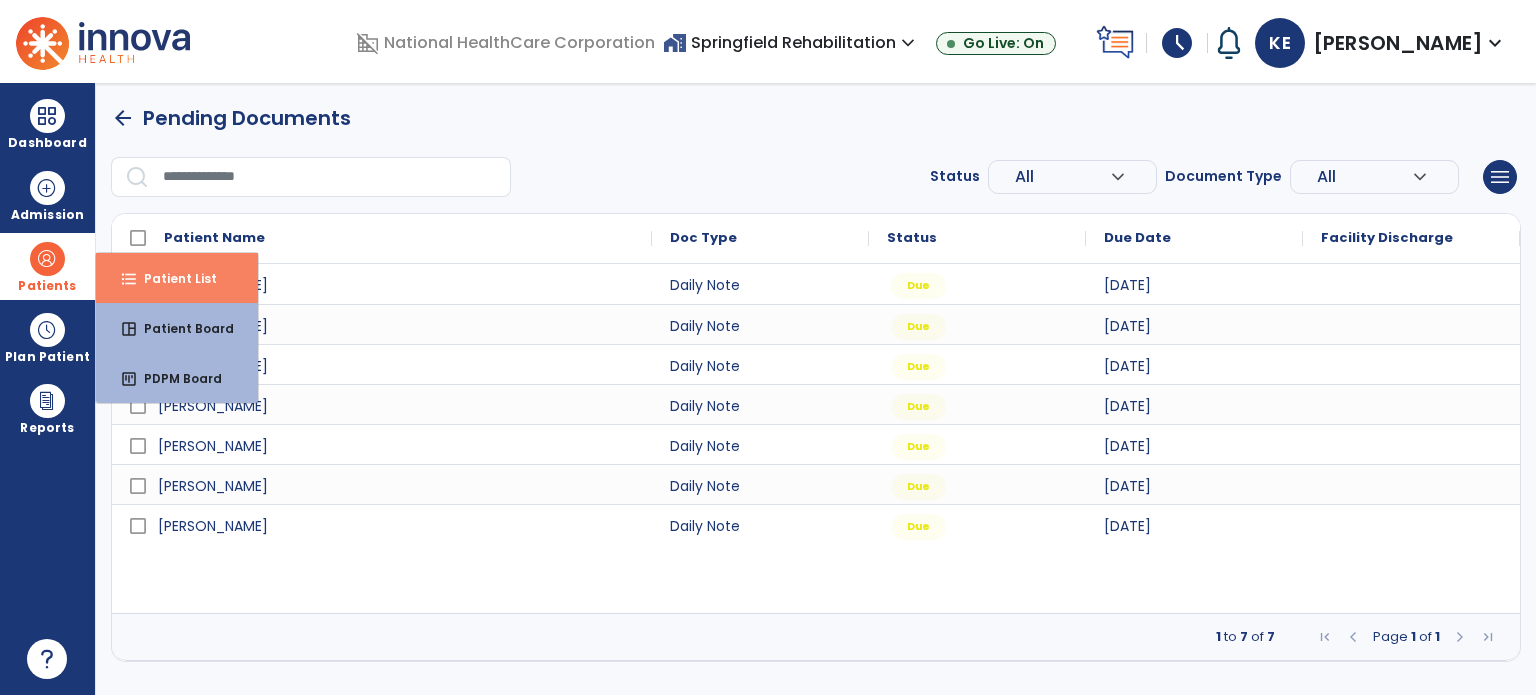 click on "Patient List" at bounding box center (172, 278) 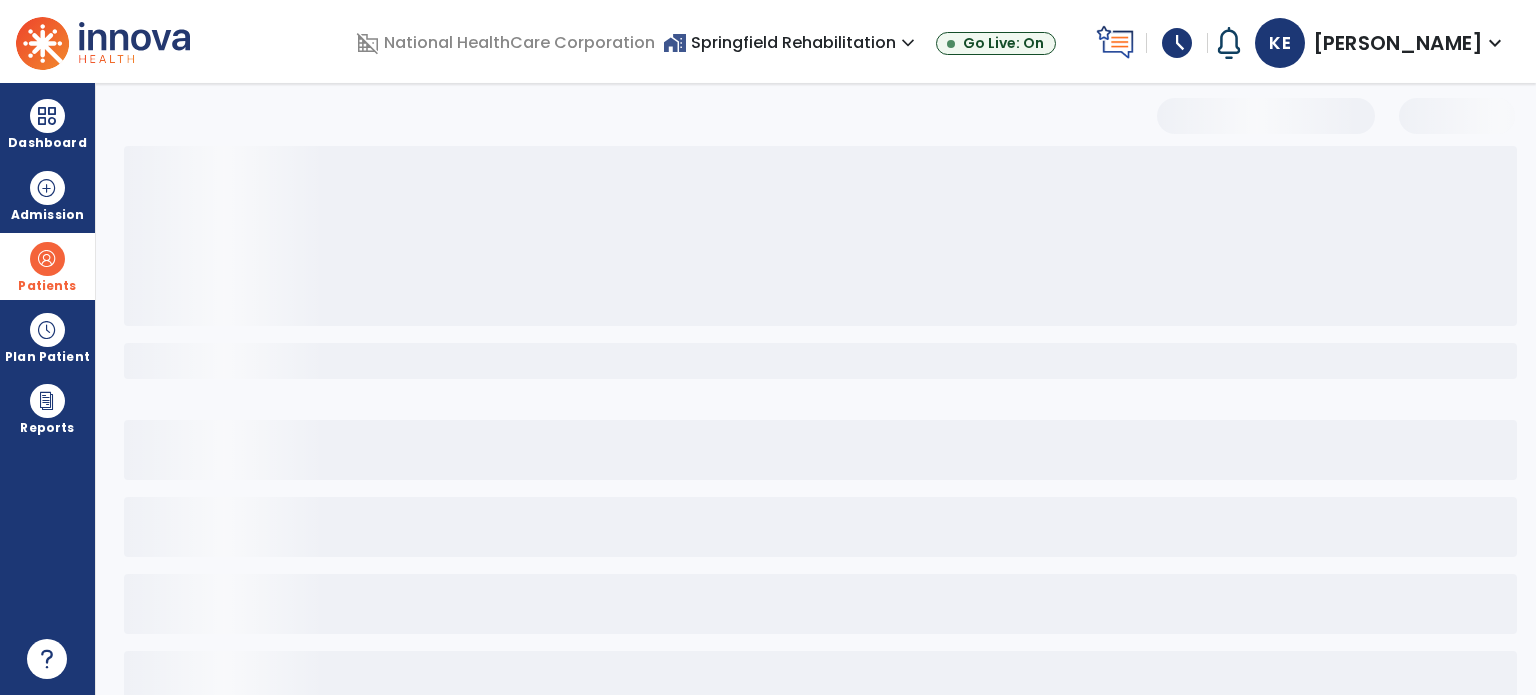 select on "***" 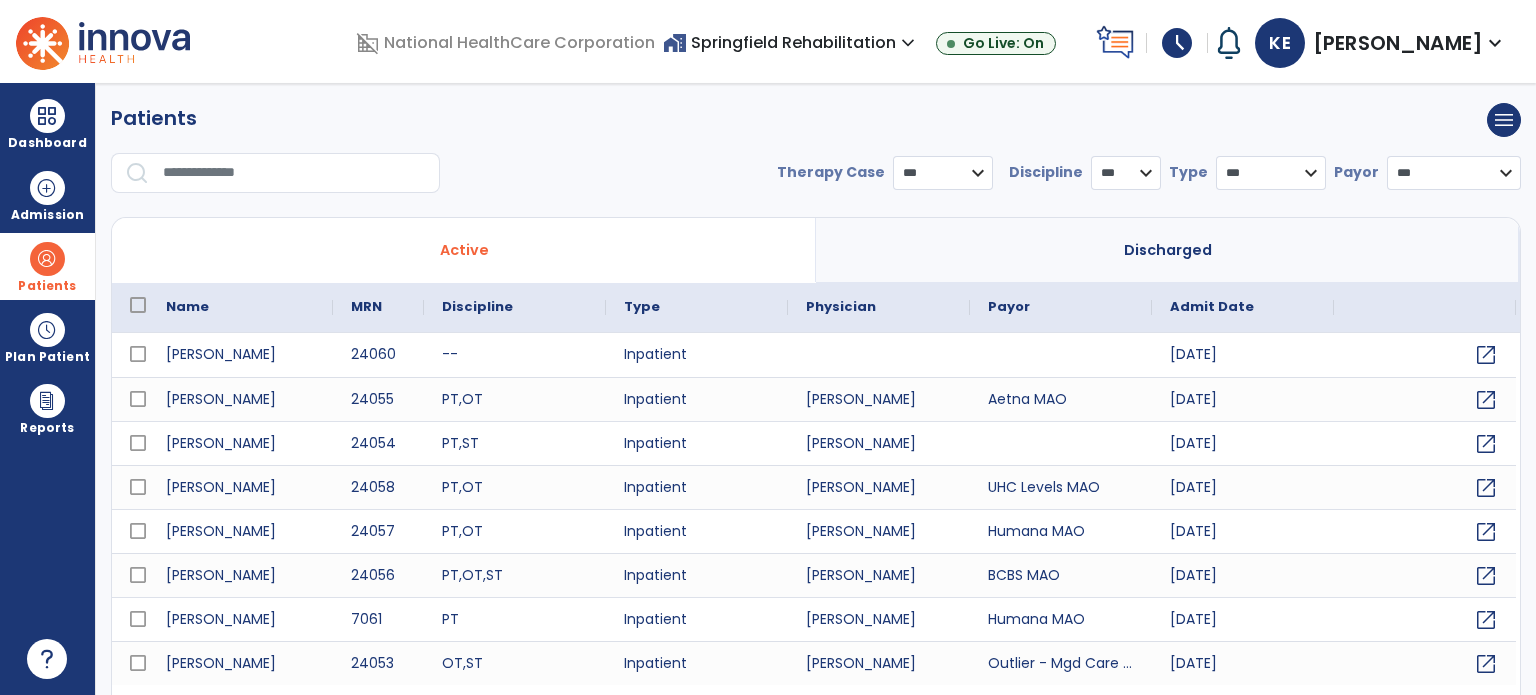 click at bounding box center (294, 173) 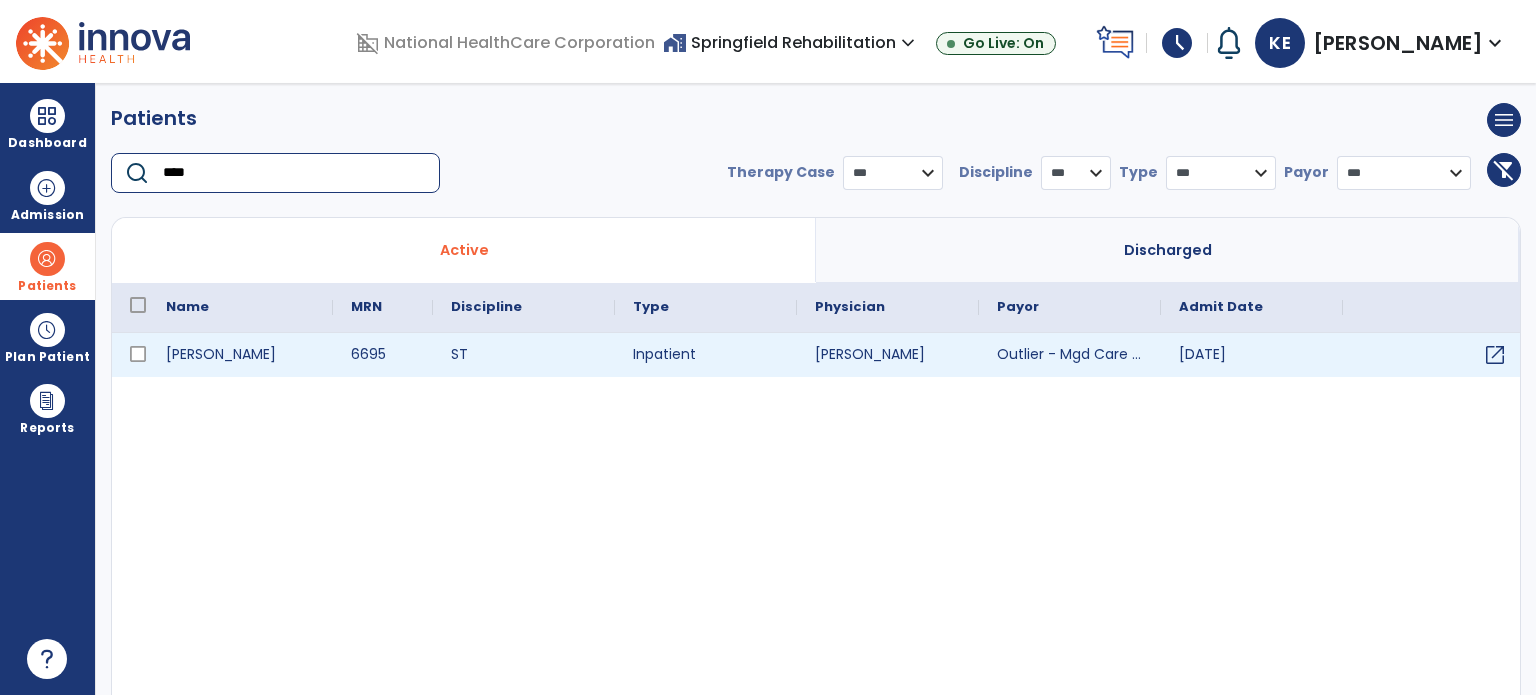 type on "****" 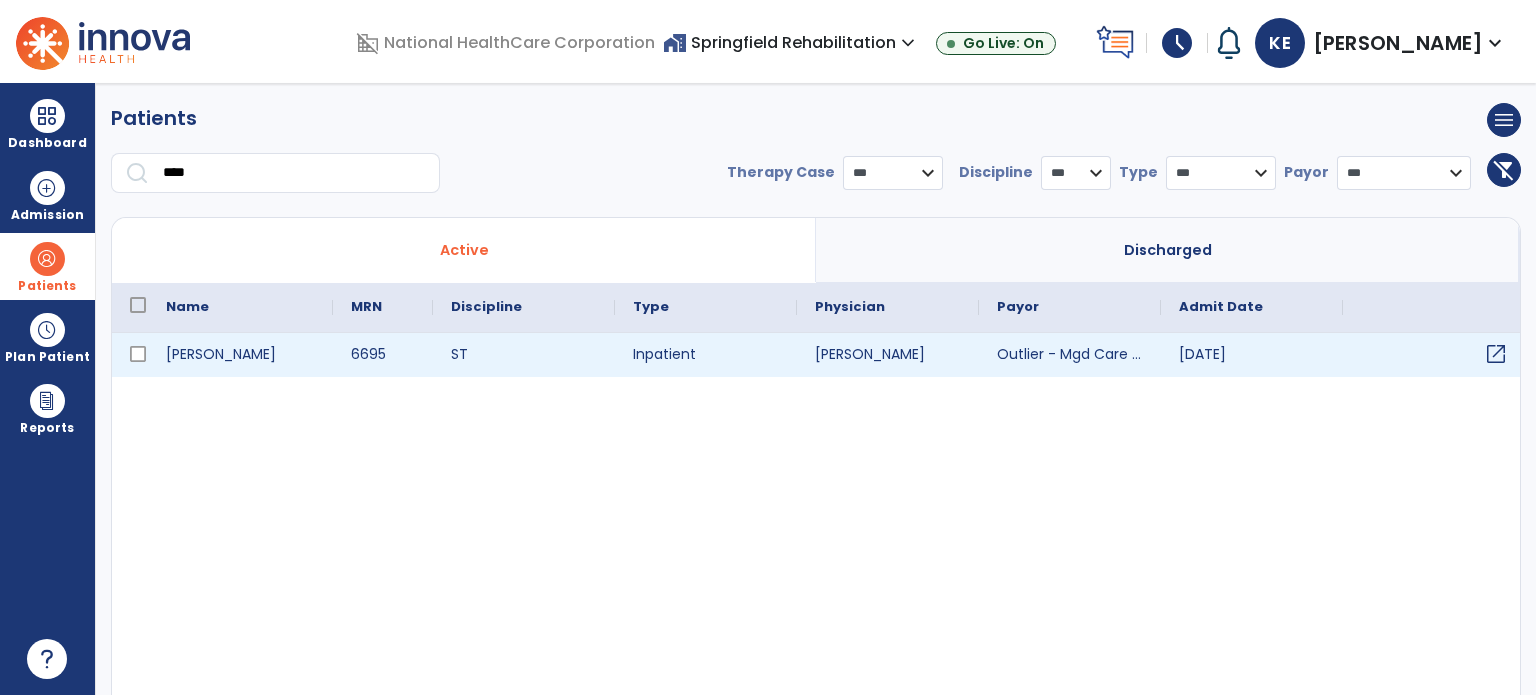 click on "open_in_new" at bounding box center [1496, 354] 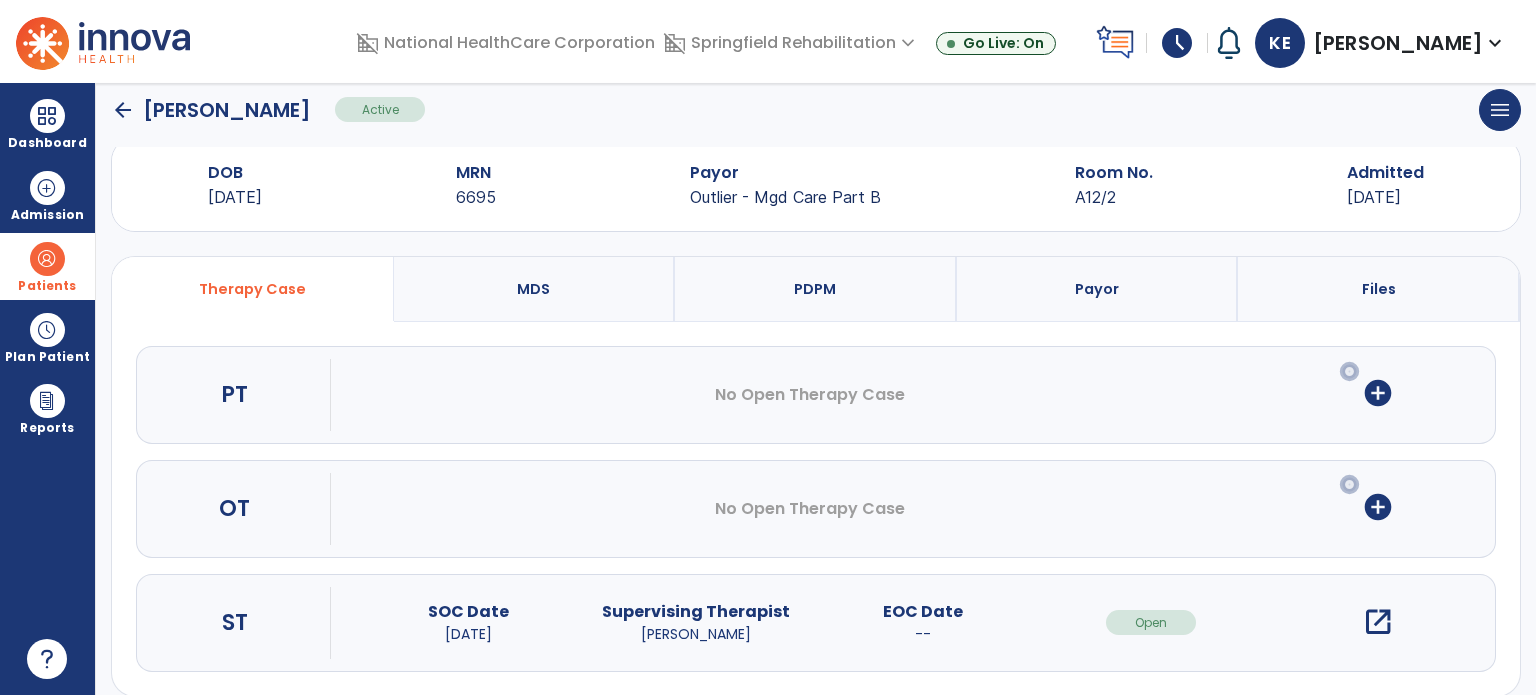 scroll, scrollTop: 62, scrollLeft: 0, axis: vertical 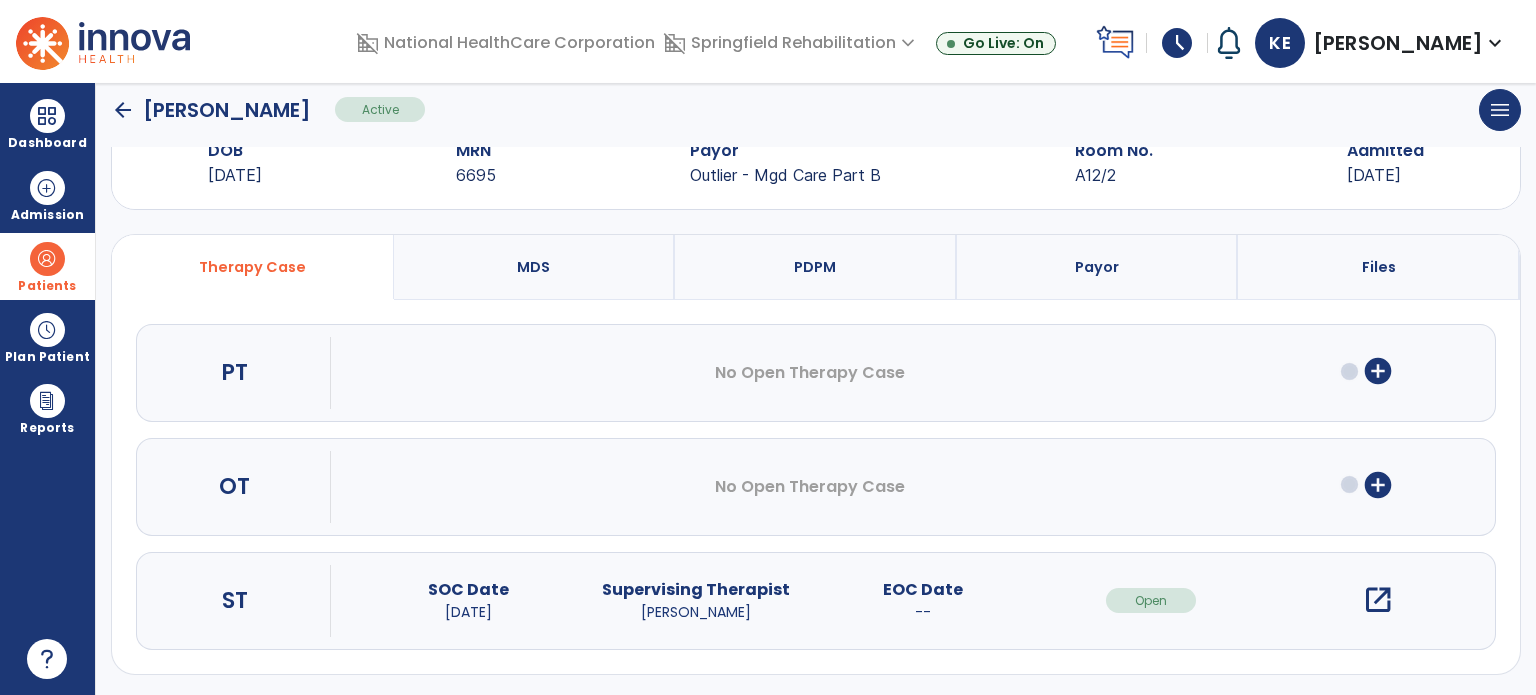 click on "open_in_new" at bounding box center (1378, 600) 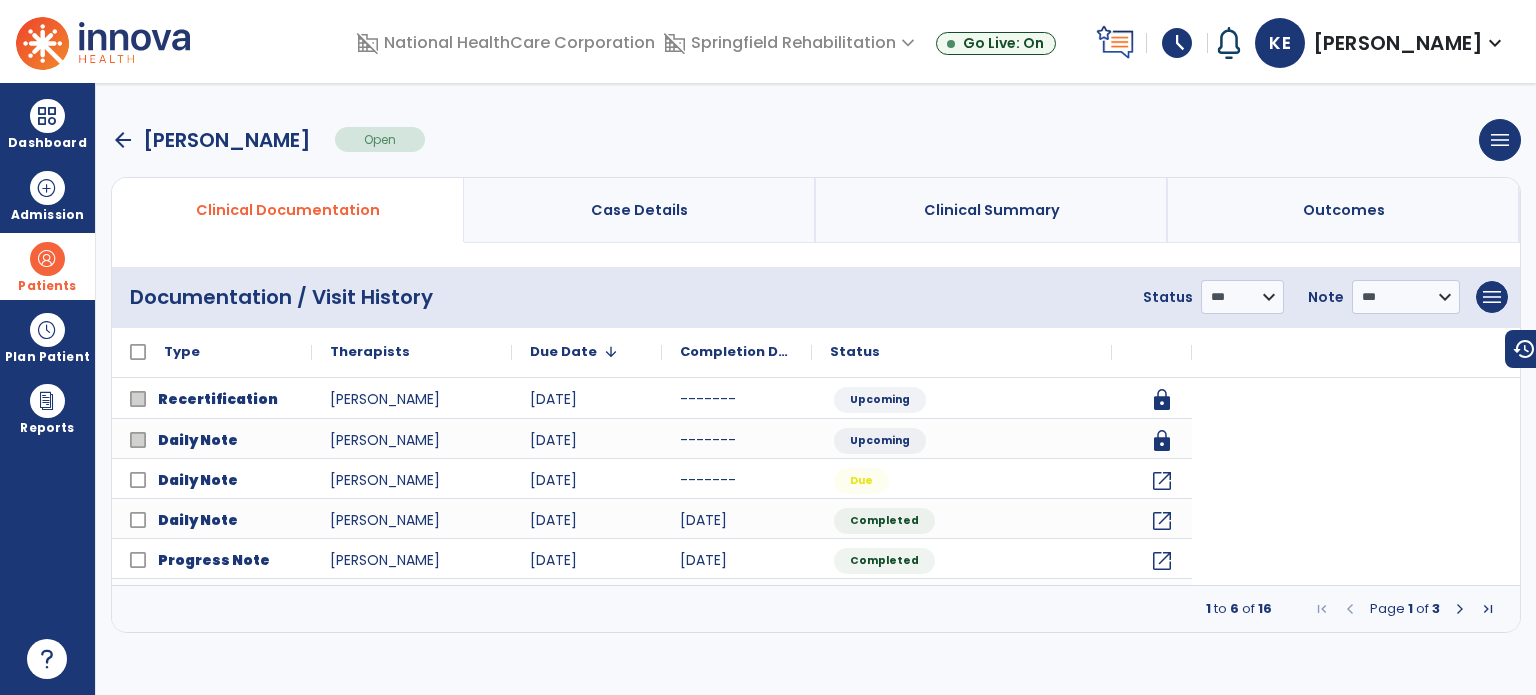 scroll, scrollTop: 0, scrollLeft: 0, axis: both 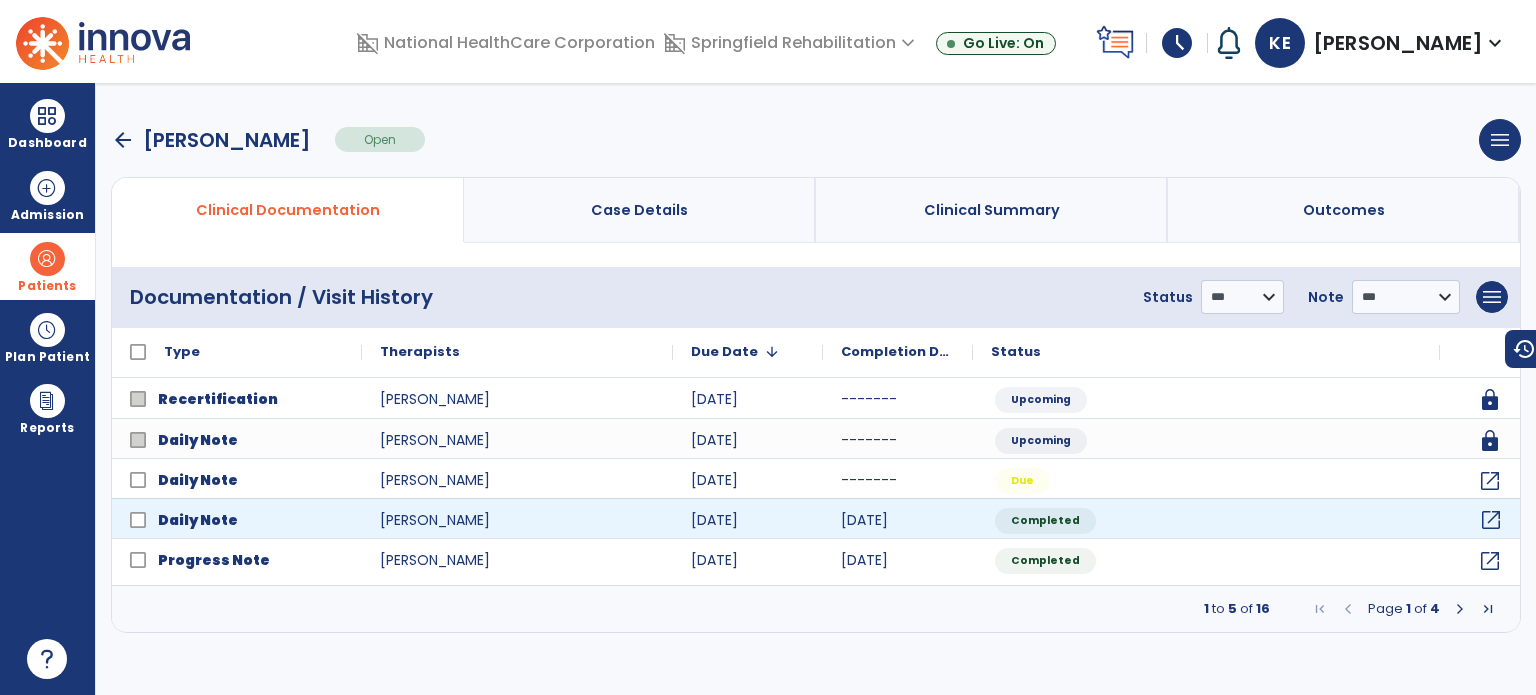 click on "open_in_new" 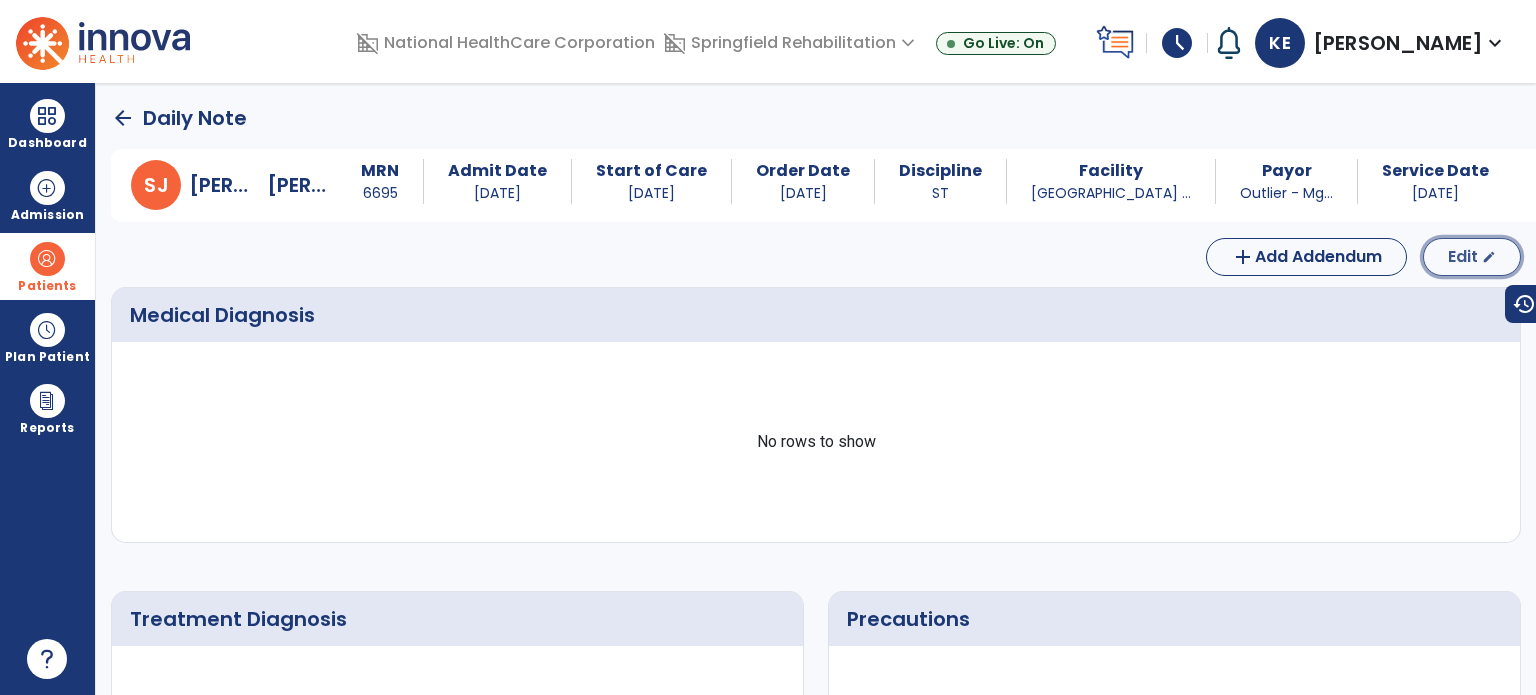 click on "Edit" 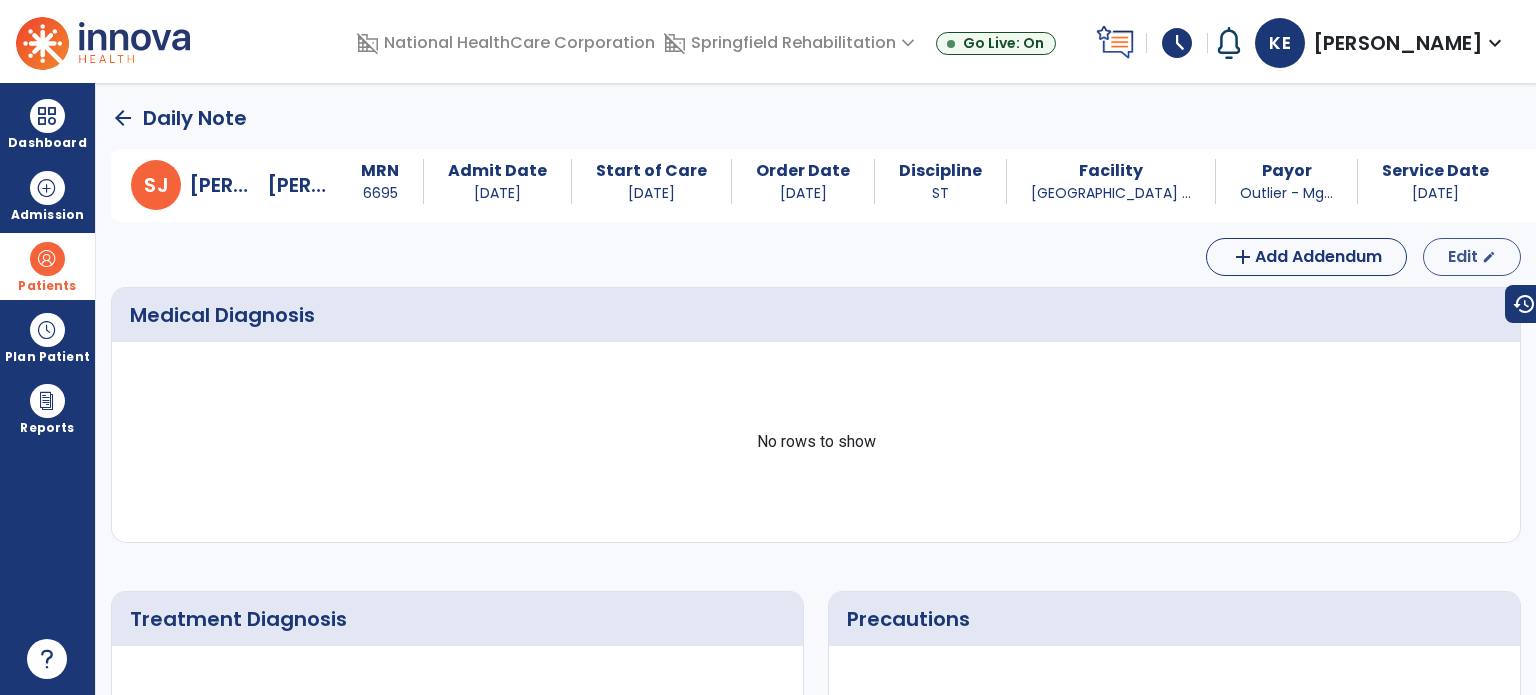 select on "*" 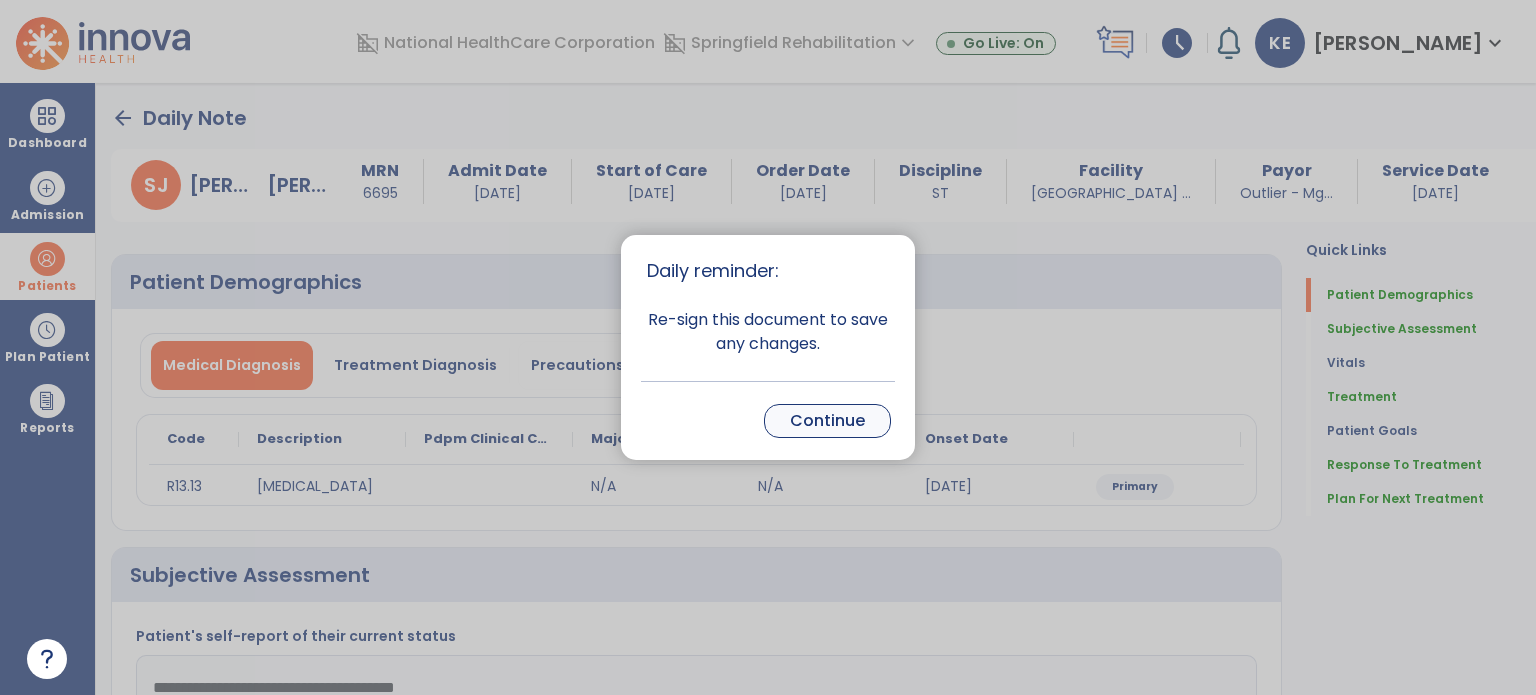 click on "Continue" at bounding box center (827, 421) 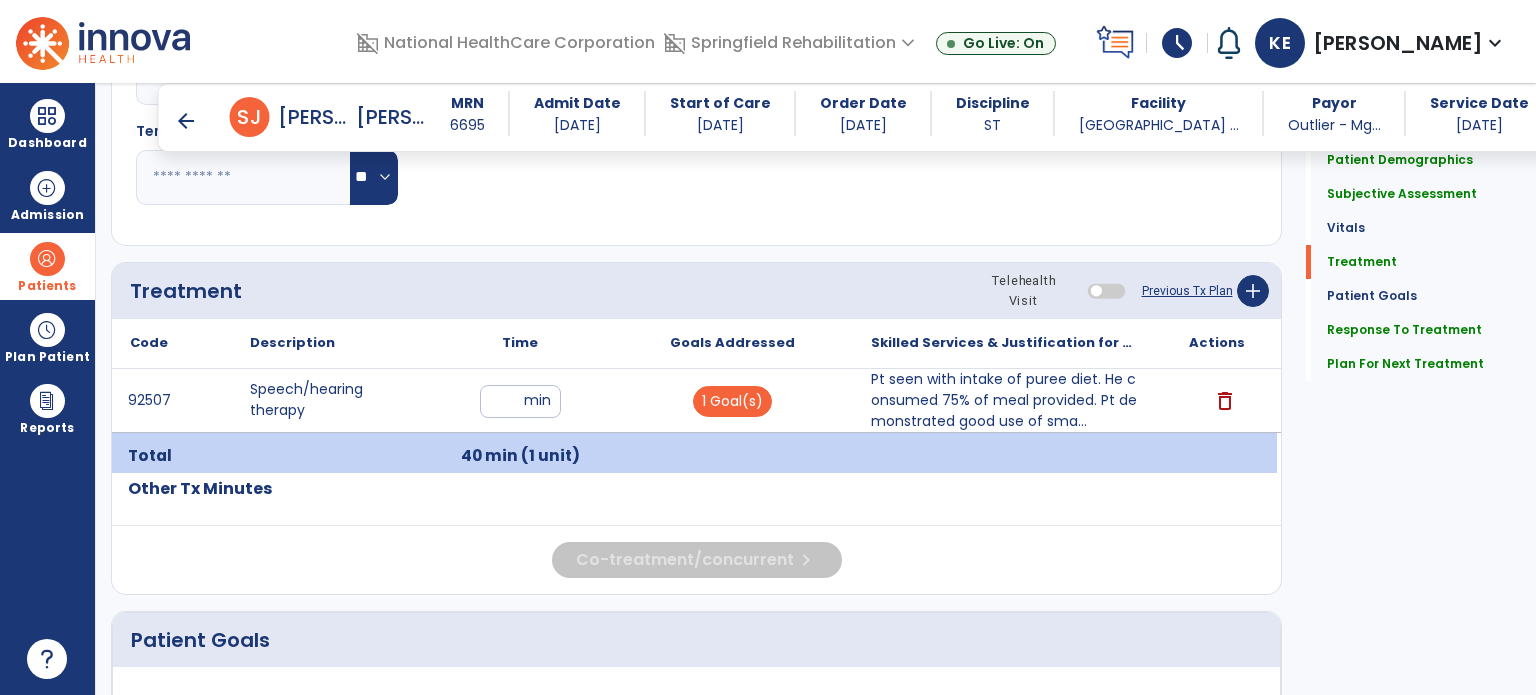 scroll, scrollTop: 1000, scrollLeft: 0, axis: vertical 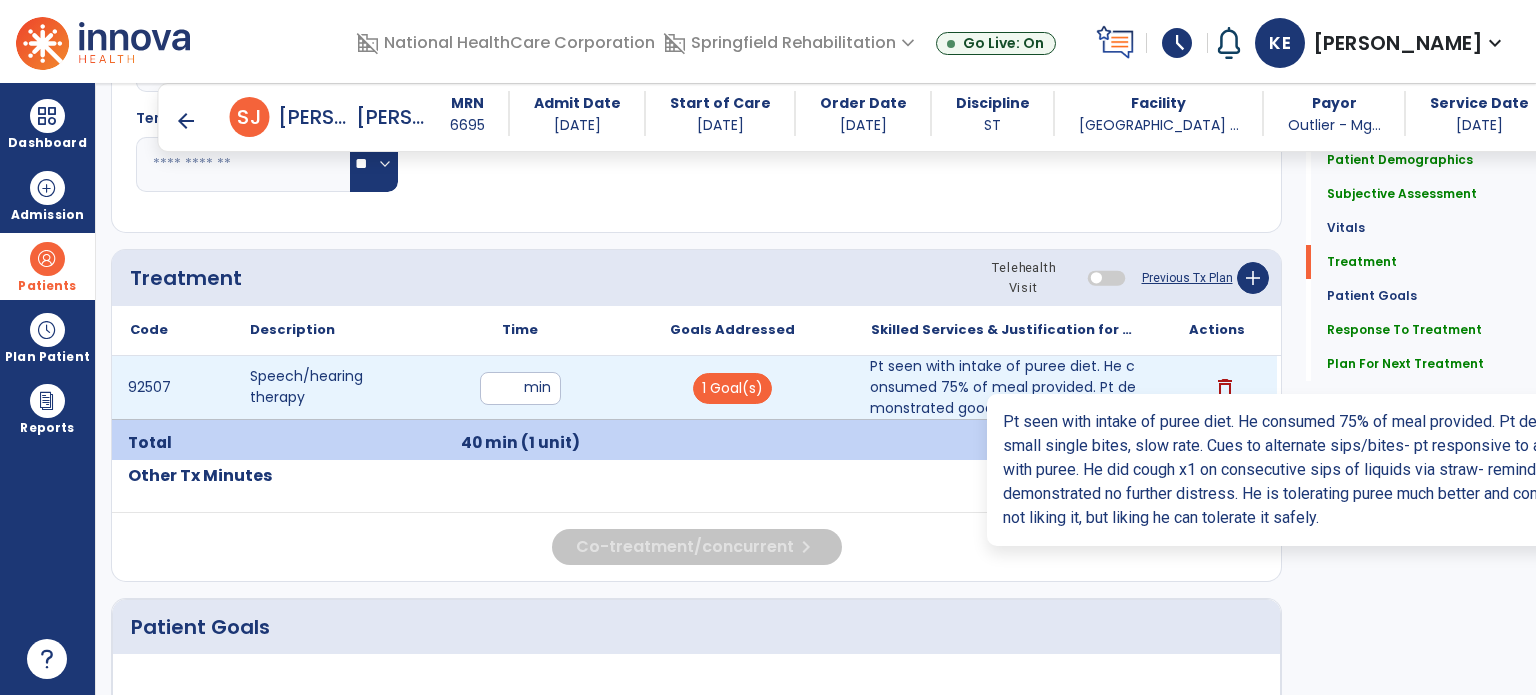 click on "Pt seen with intake of puree diet. He consumed 75% of meal provided. Pt demonstrated good use of sma..." at bounding box center (1004, 387) 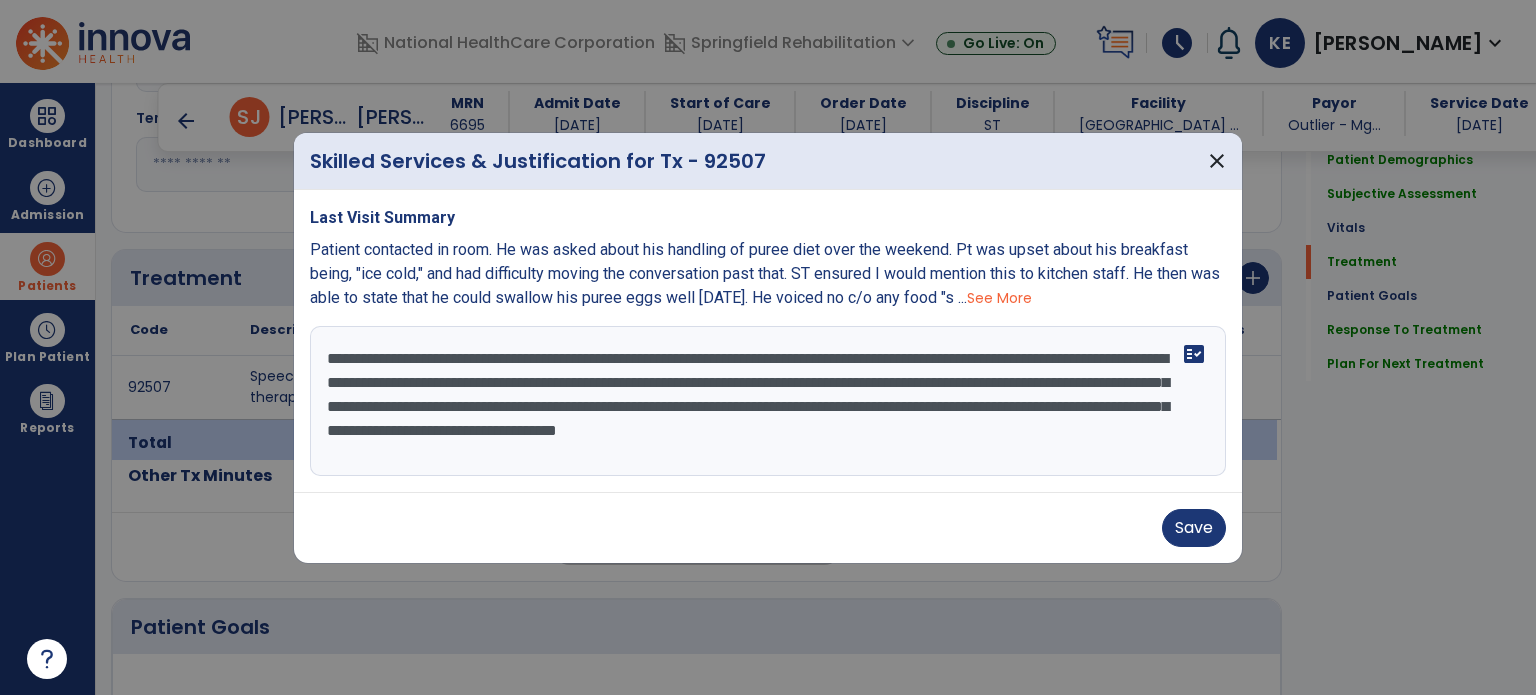 click on "**********" at bounding box center (768, 401) 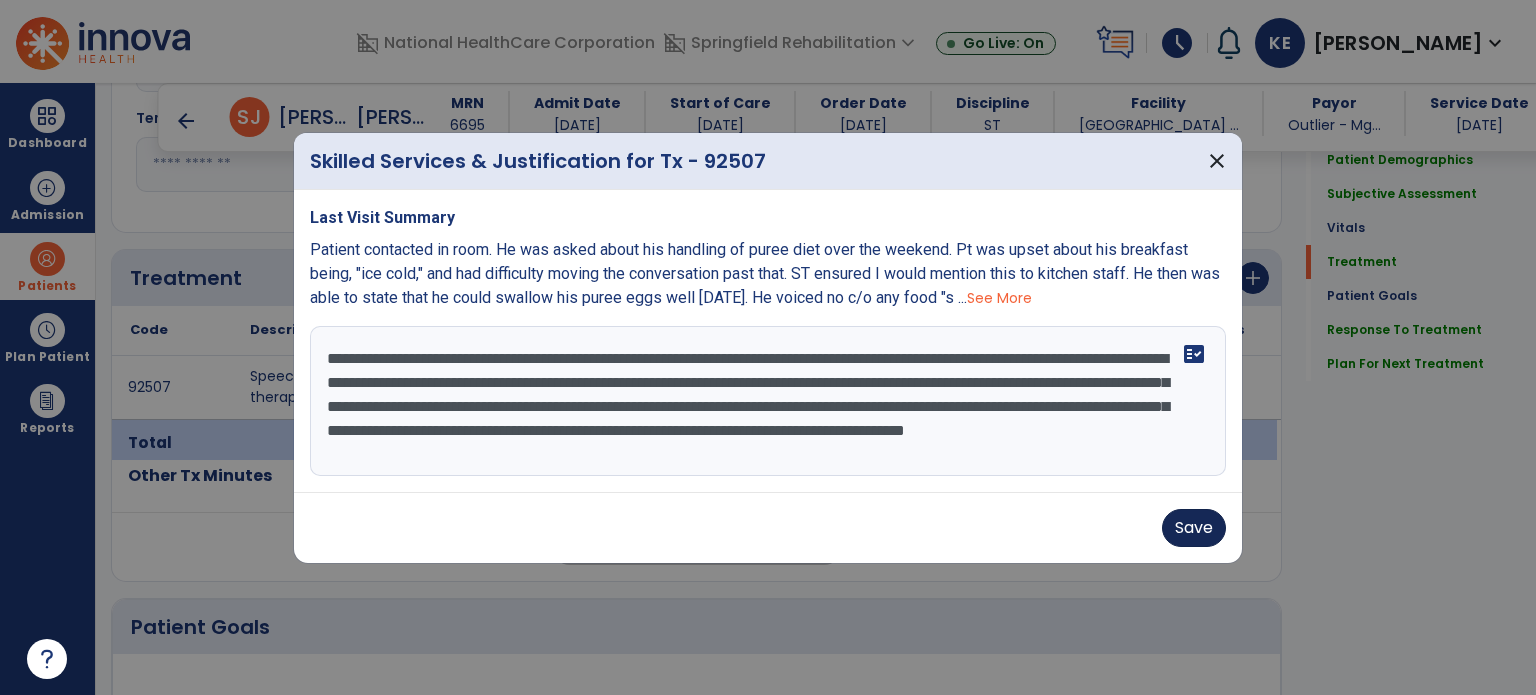 type on "**********" 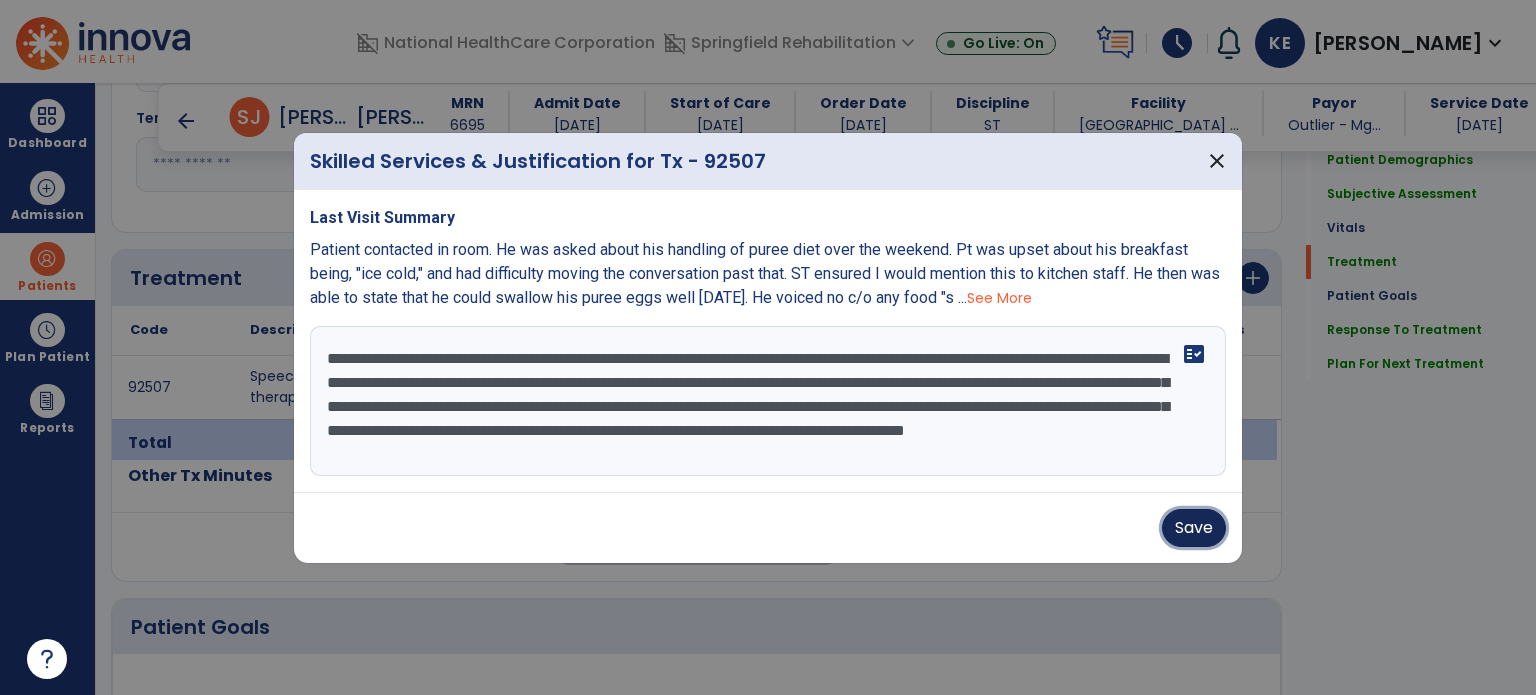 click on "Save" at bounding box center (1194, 528) 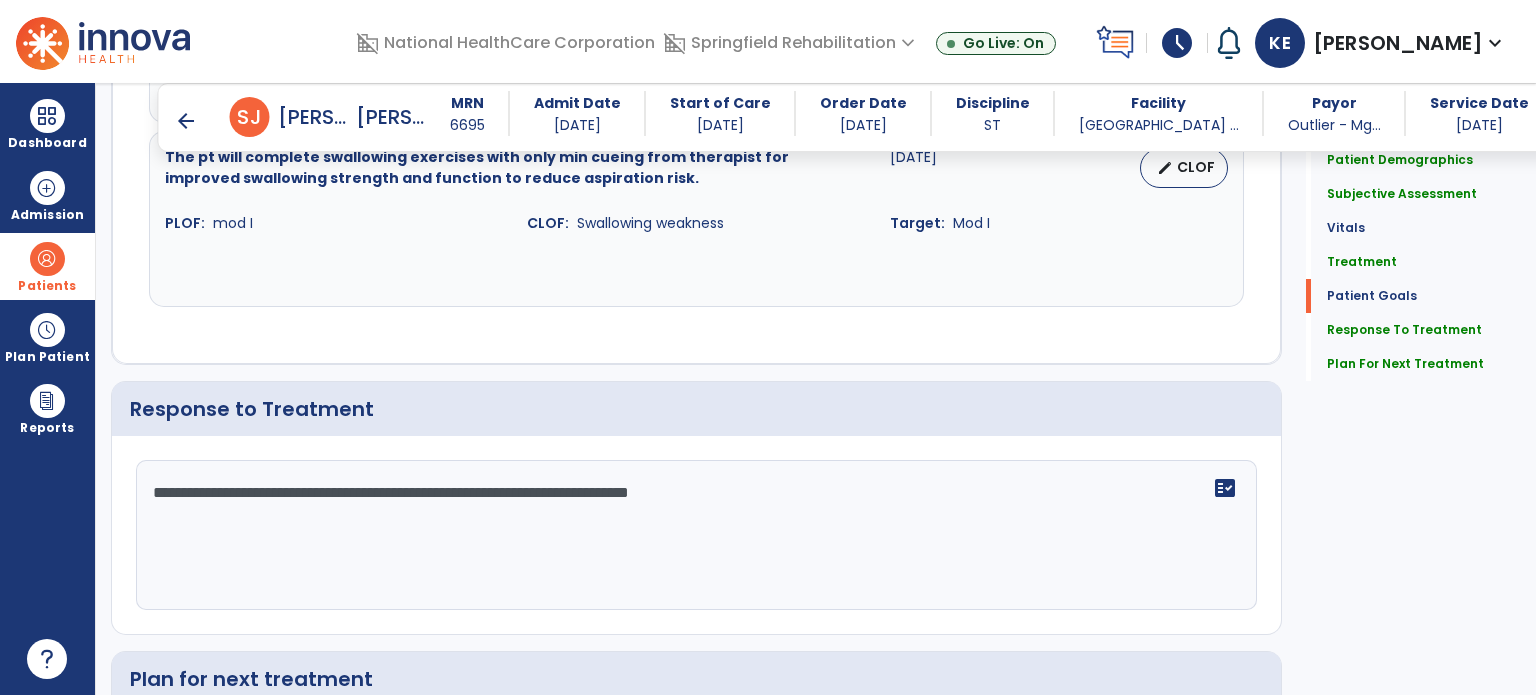 scroll, scrollTop: 1900, scrollLeft: 0, axis: vertical 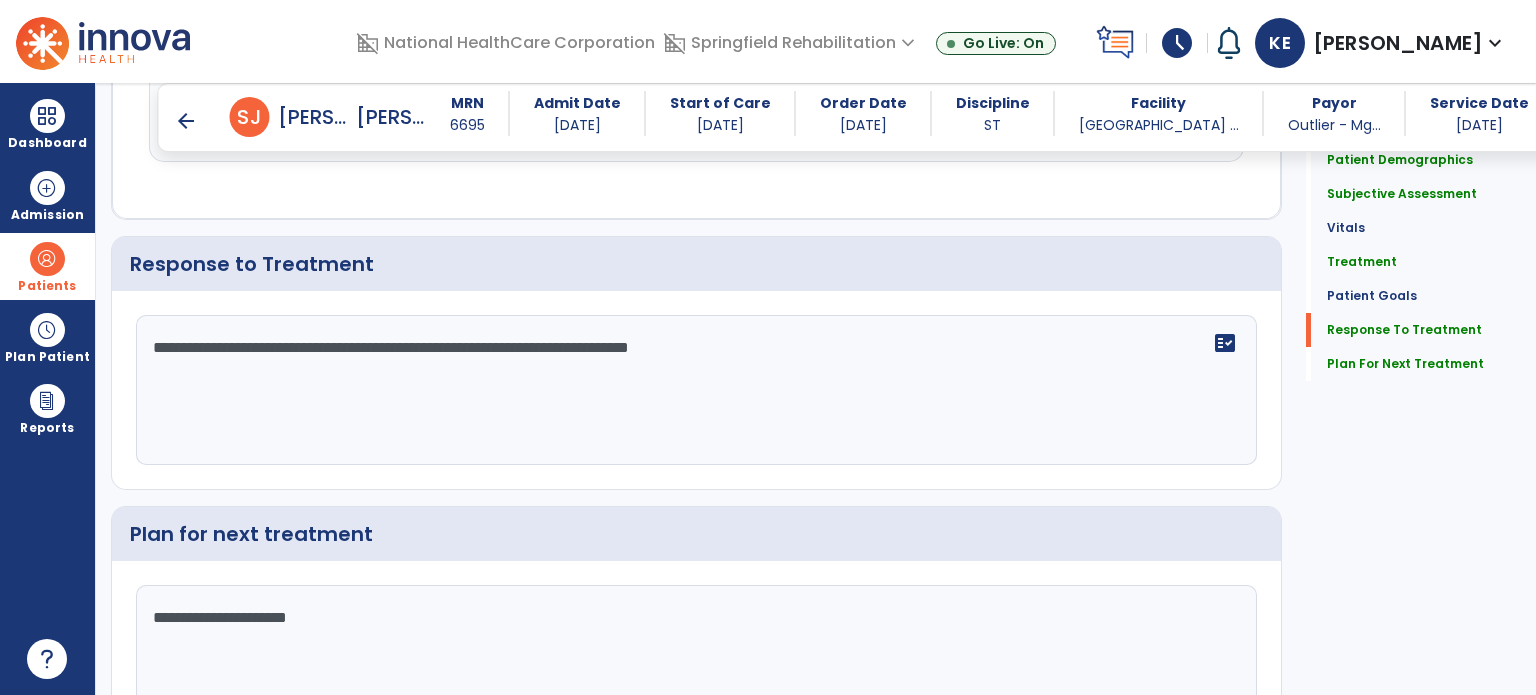 click on "**********" 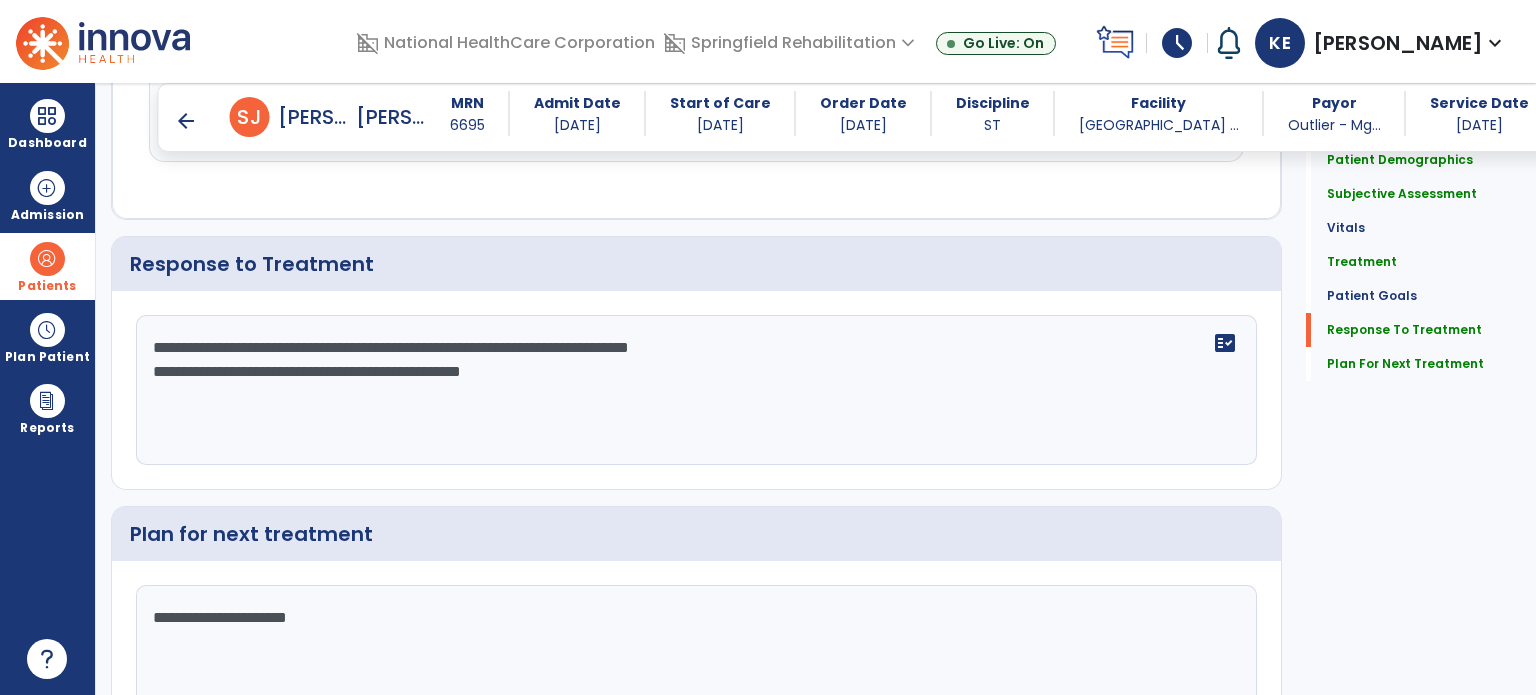 type on "**********" 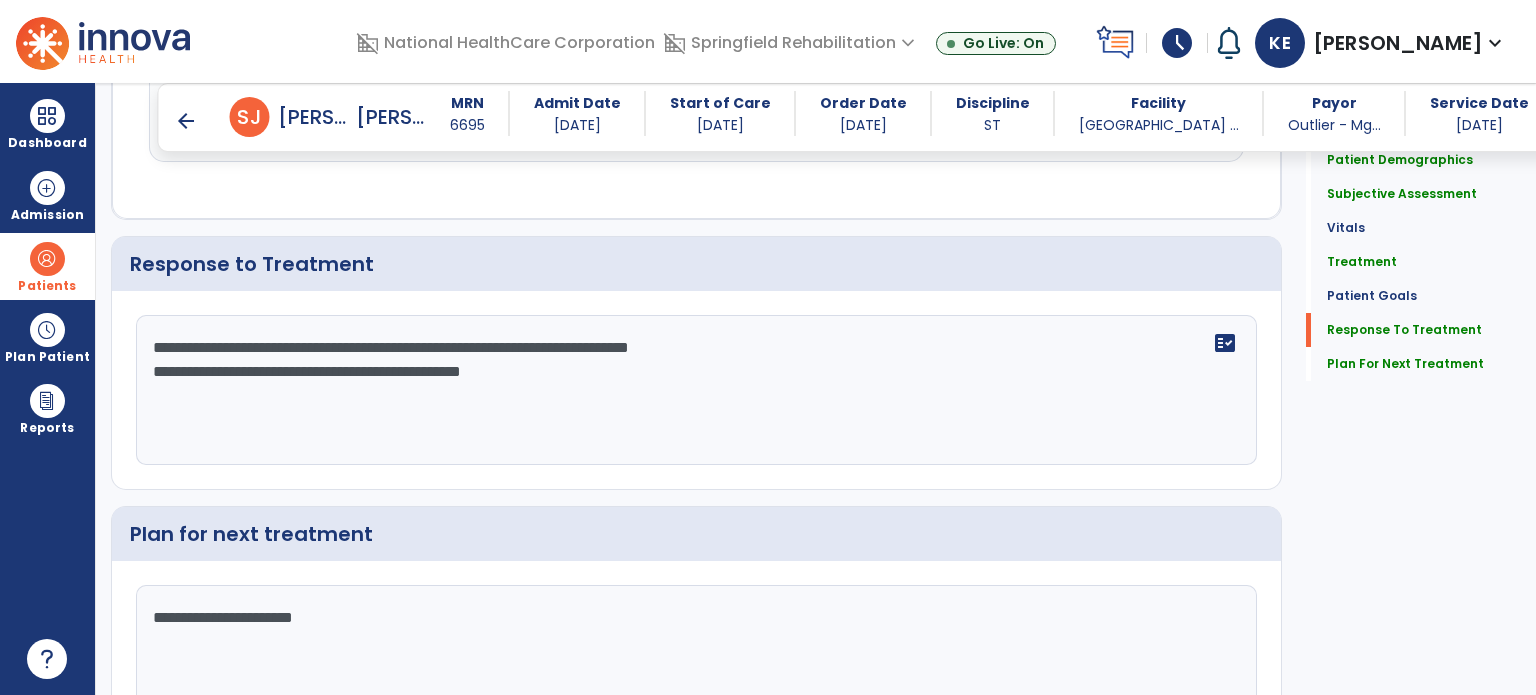 scroll, scrollTop: 1900, scrollLeft: 0, axis: vertical 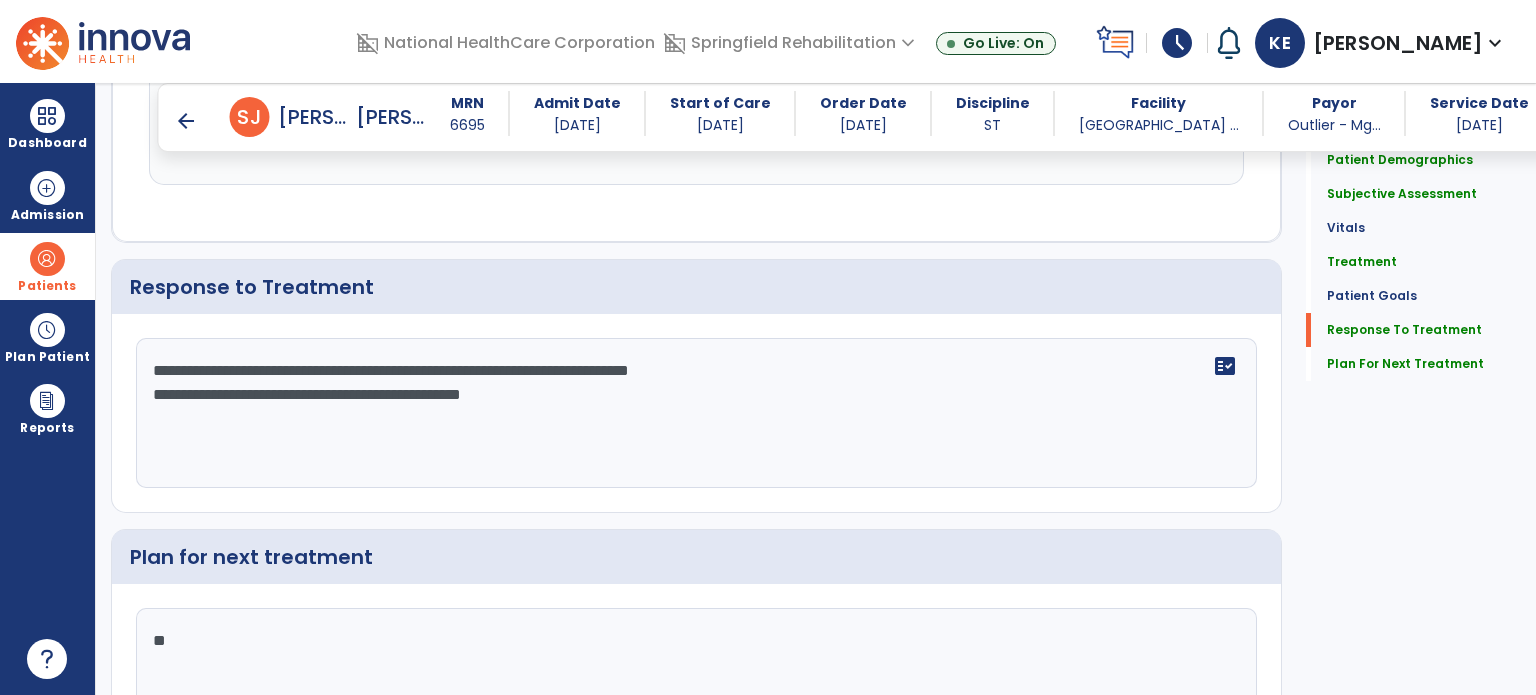 type on "*" 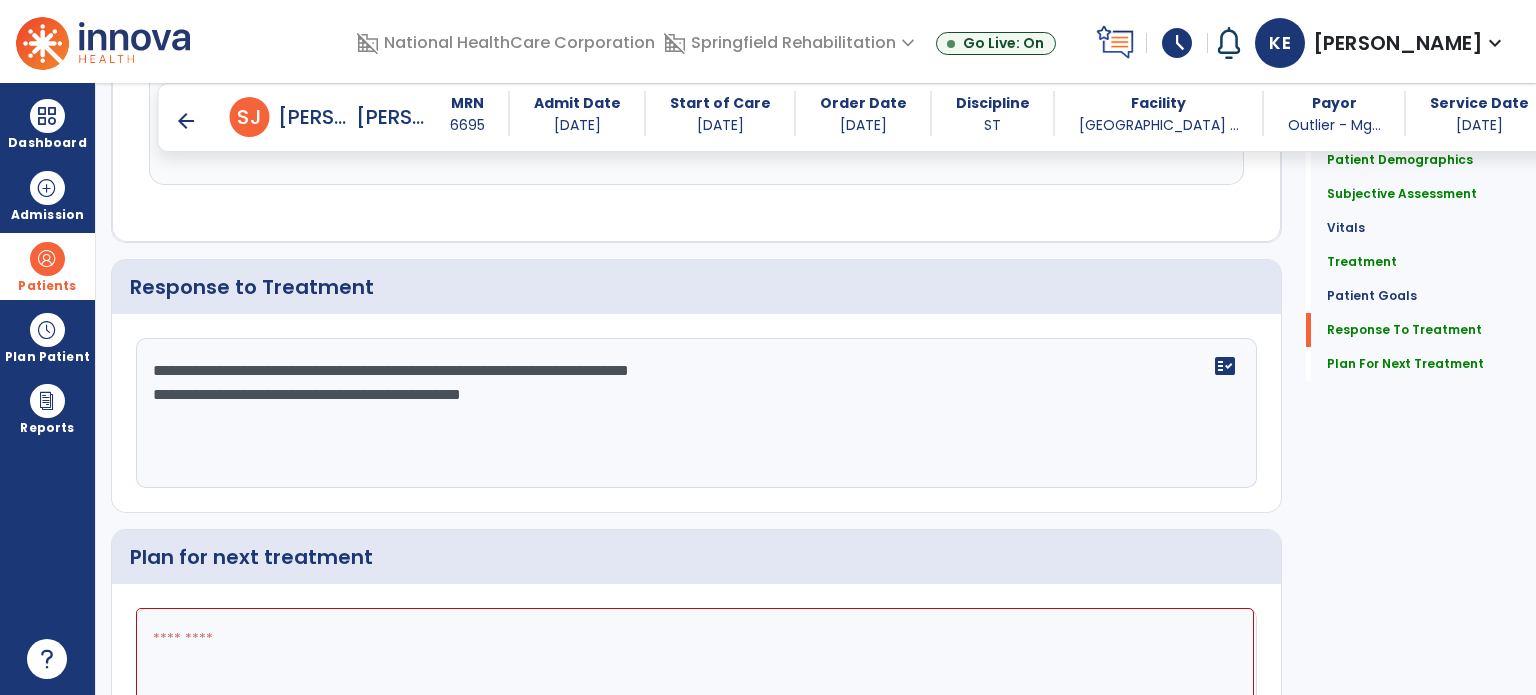 scroll, scrollTop: 1900, scrollLeft: 0, axis: vertical 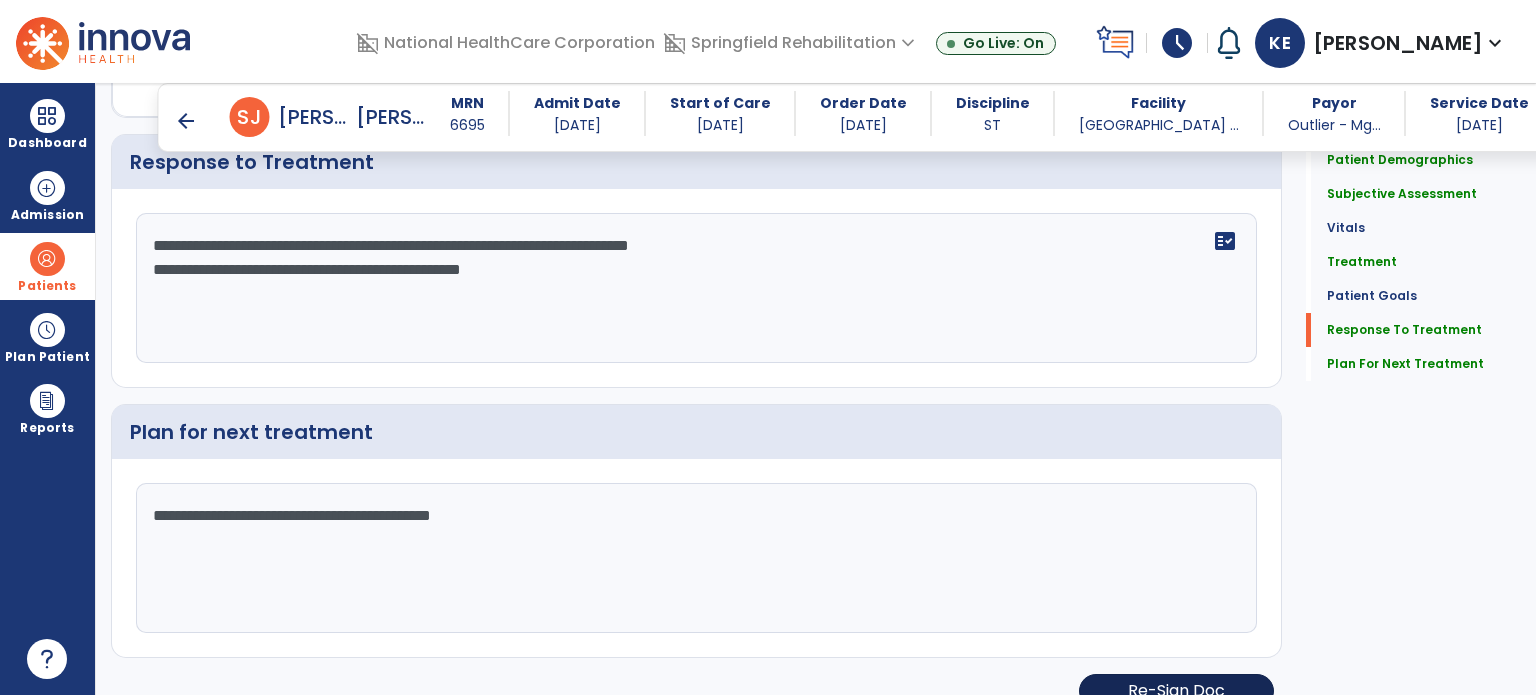 type on "**********" 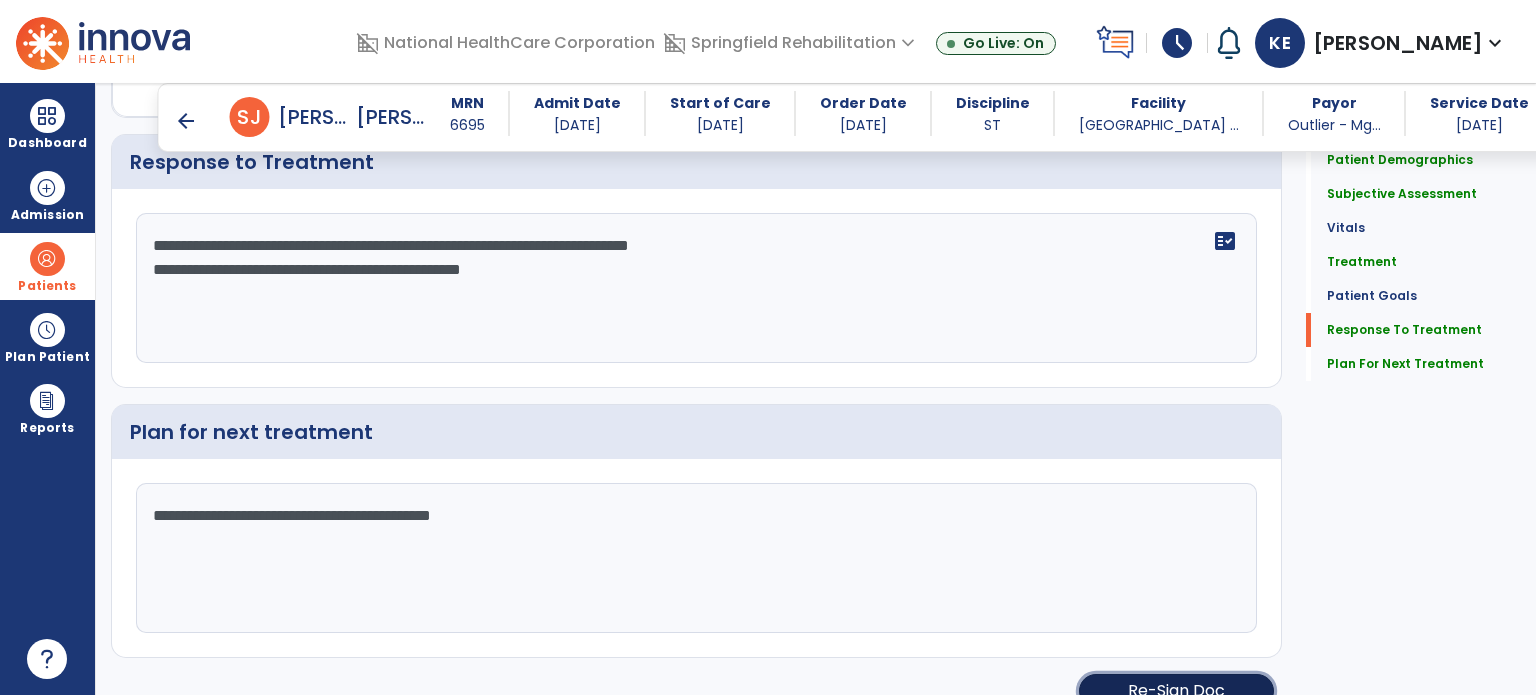 scroll, scrollTop: 2025, scrollLeft: 0, axis: vertical 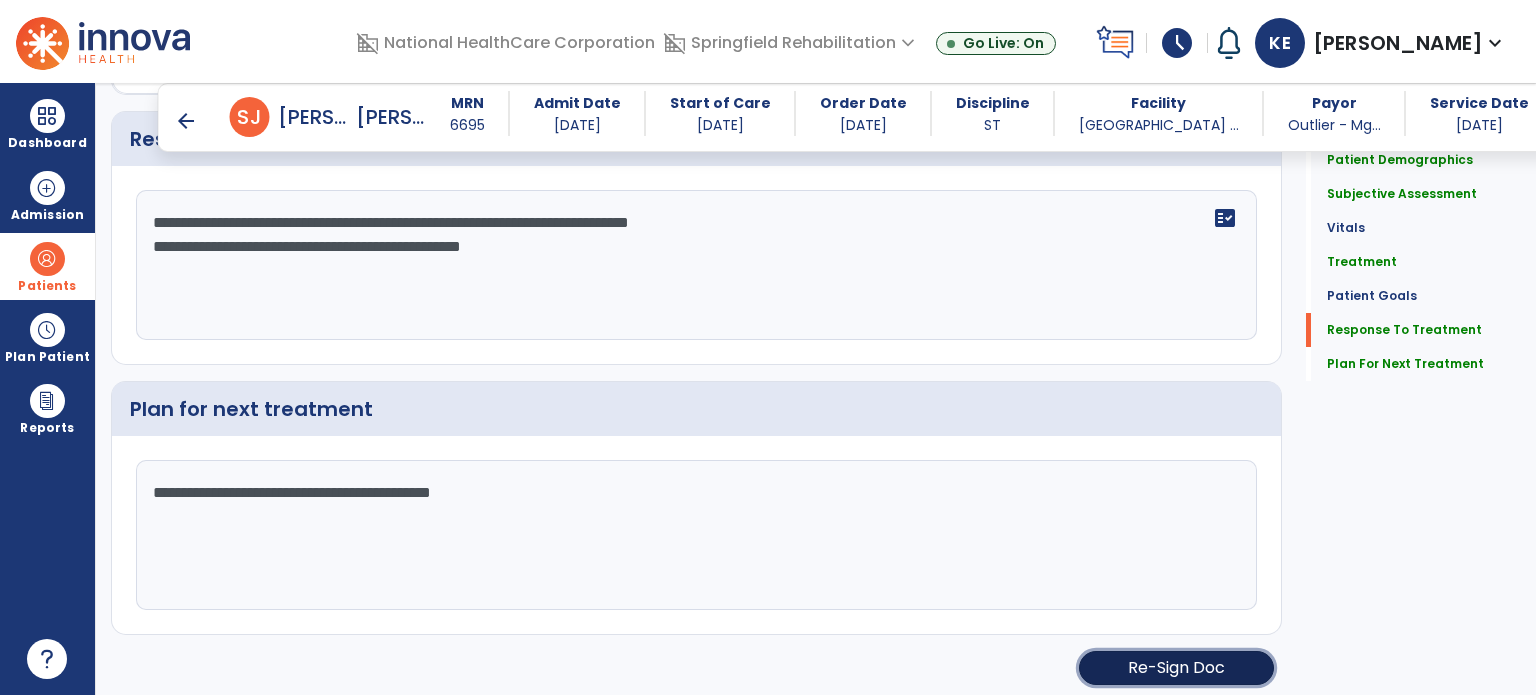 click on "Re-Sign Doc" 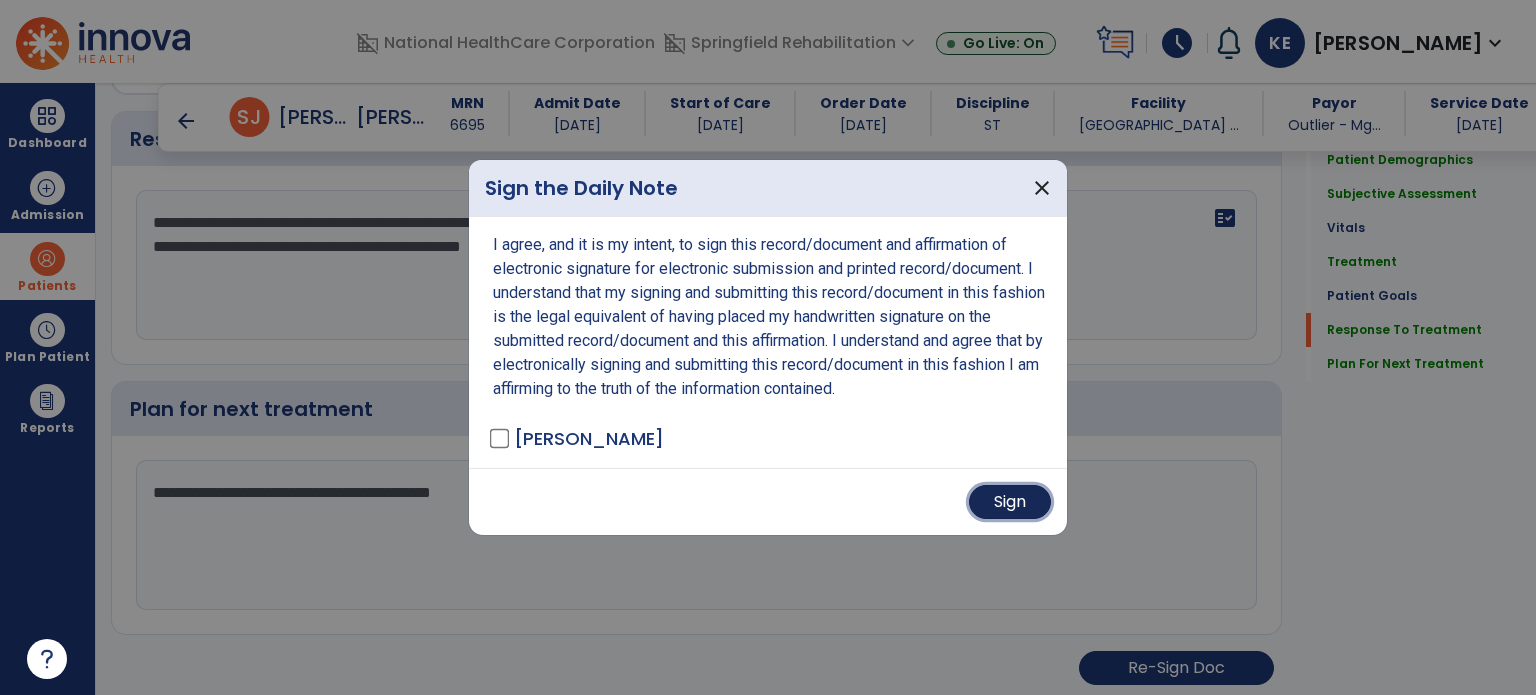 click on "Sign" at bounding box center (1010, 502) 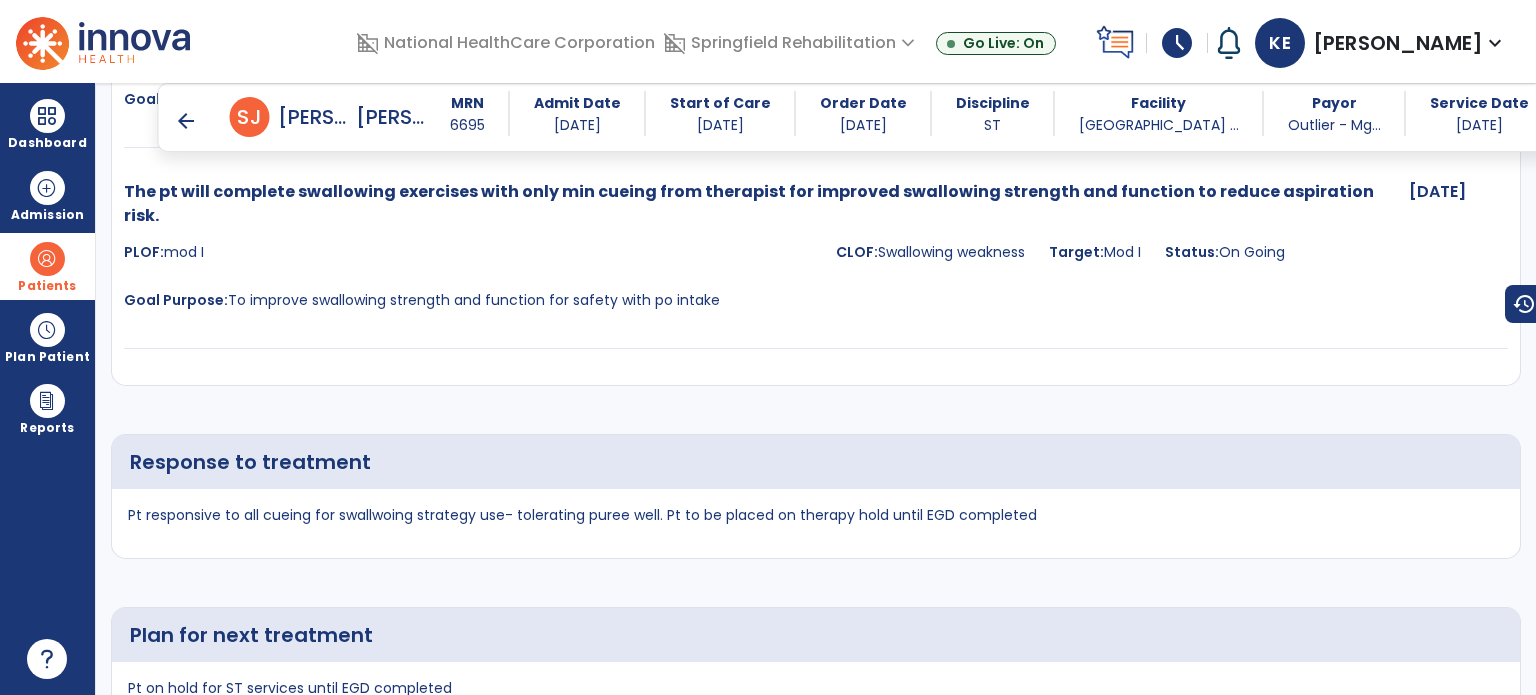 scroll, scrollTop: 1926, scrollLeft: 0, axis: vertical 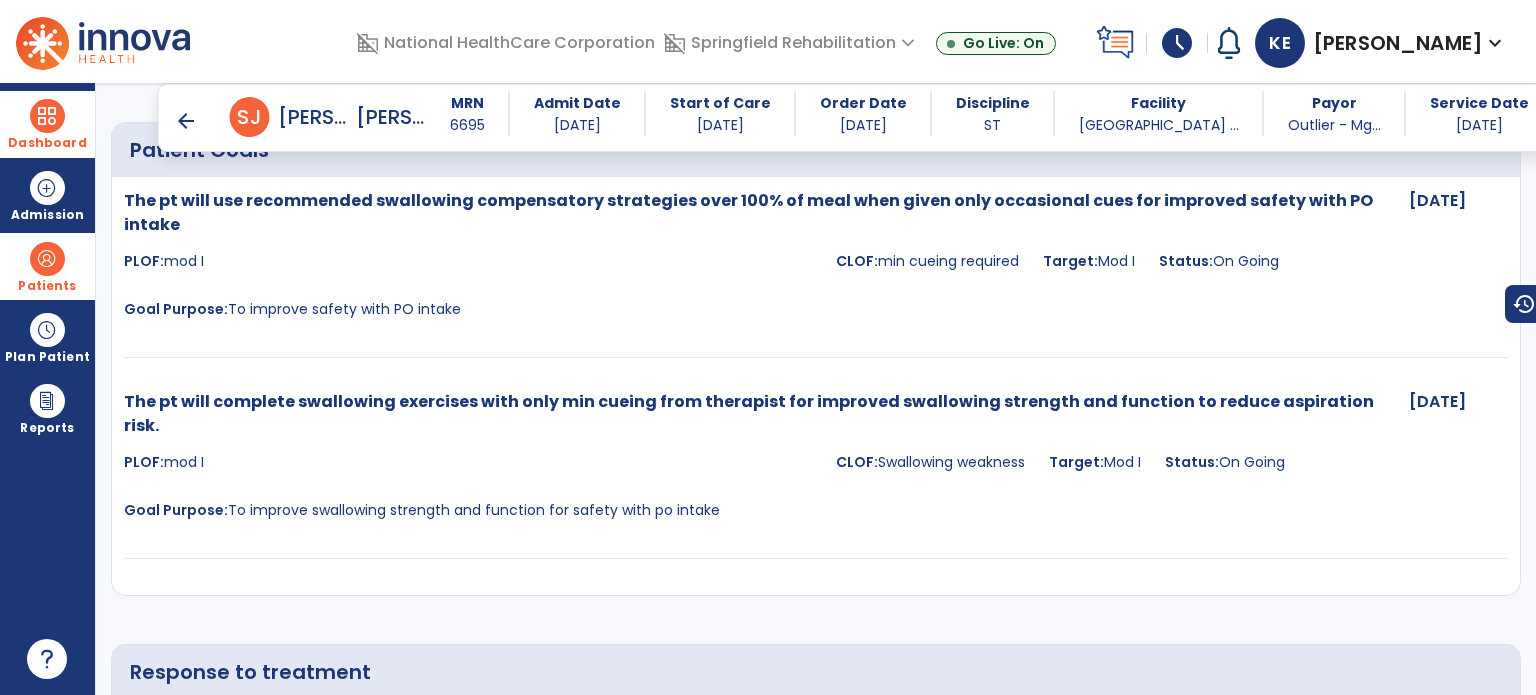 click at bounding box center (47, 116) 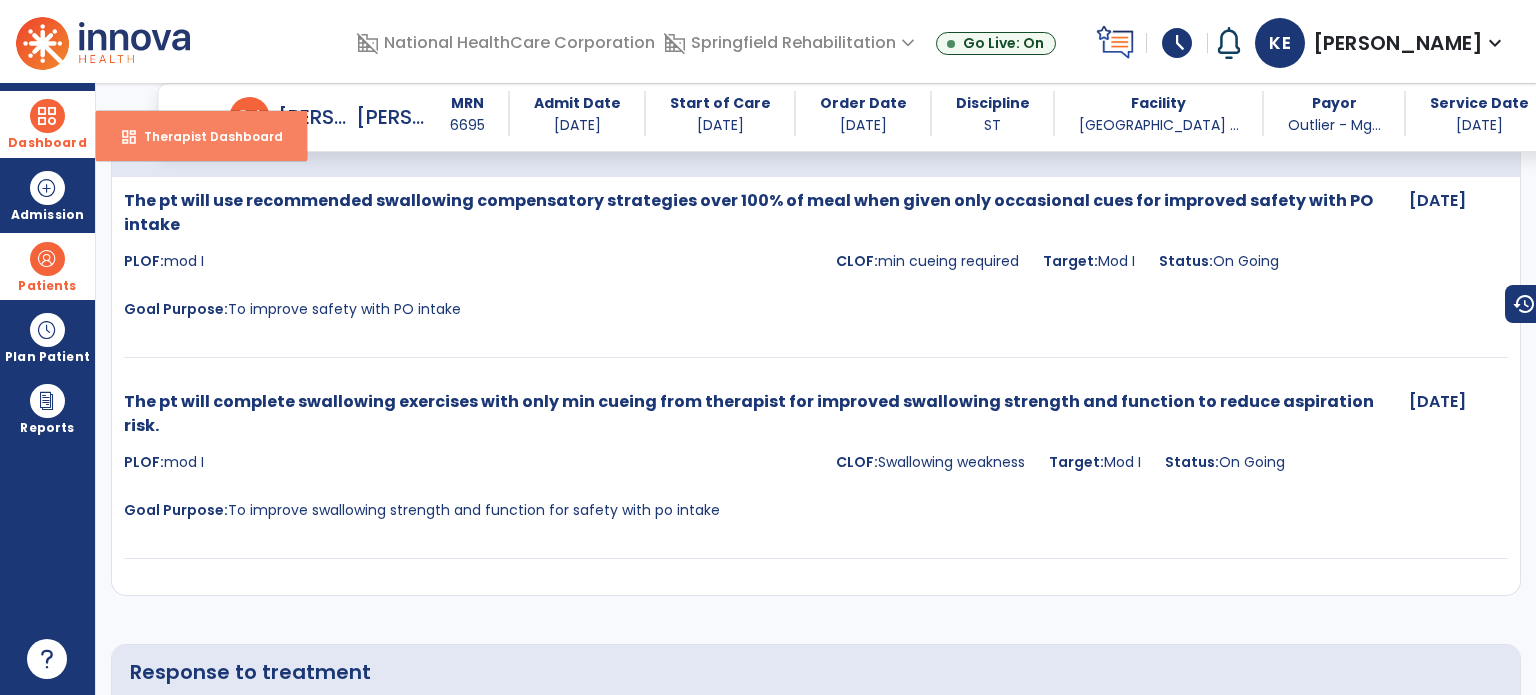 click on "dashboard" at bounding box center [129, 137] 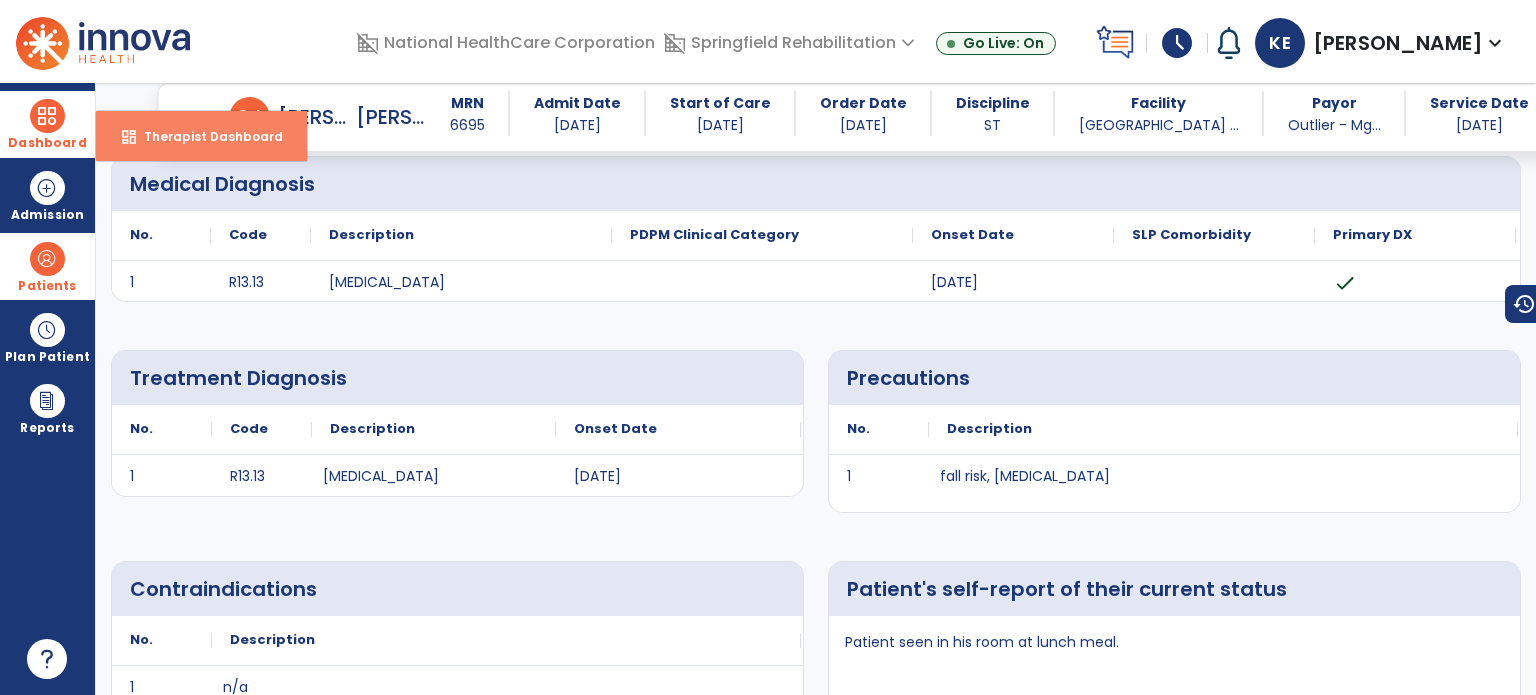 select on "****" 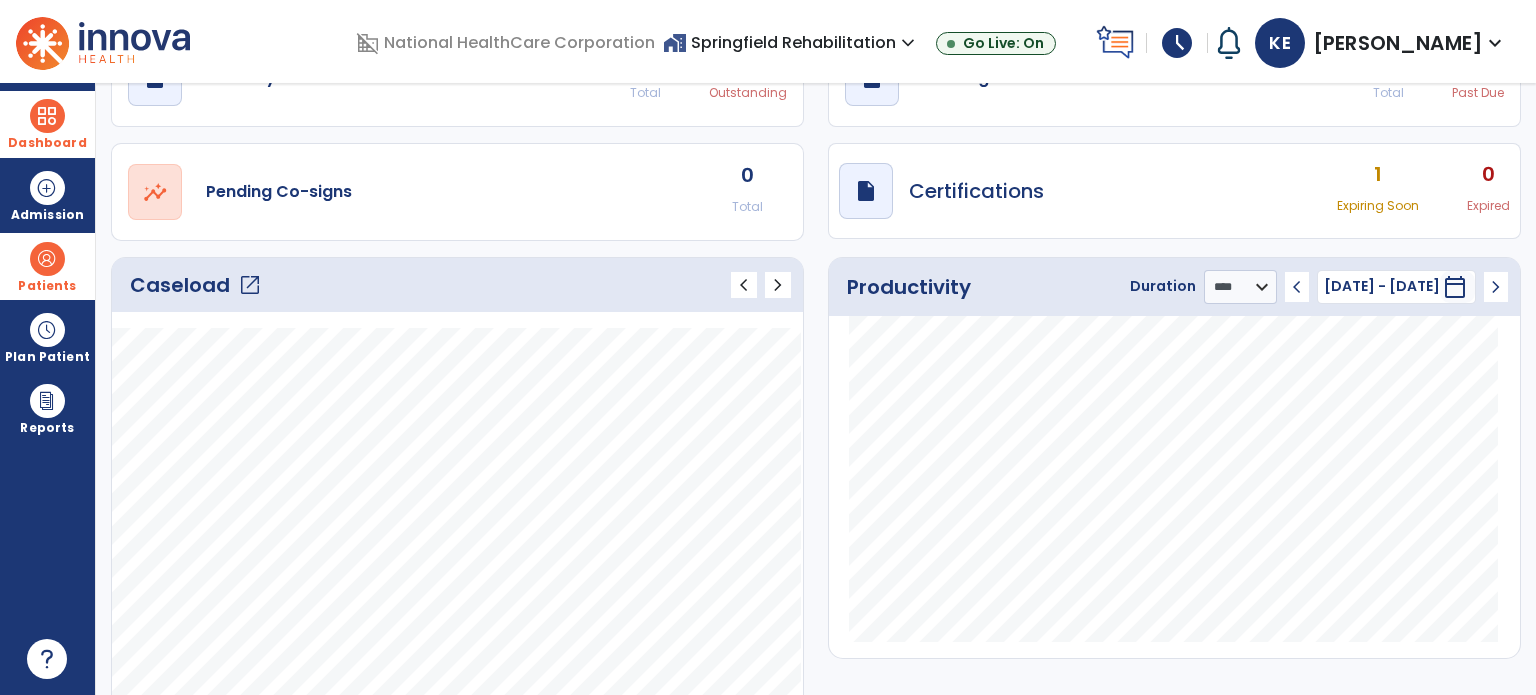 click on "open_in_new" 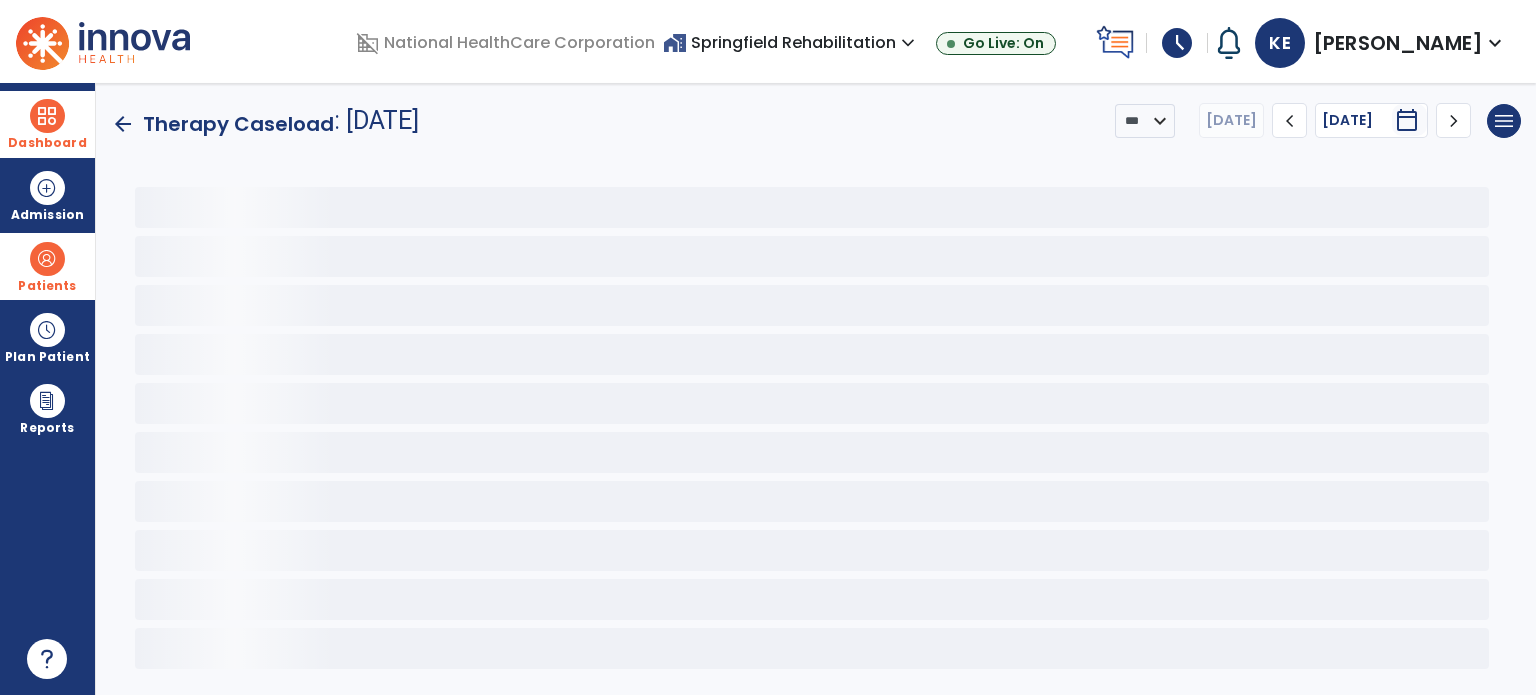 scroll, scrollTop: 0, scrollLeft: 0, axis: both 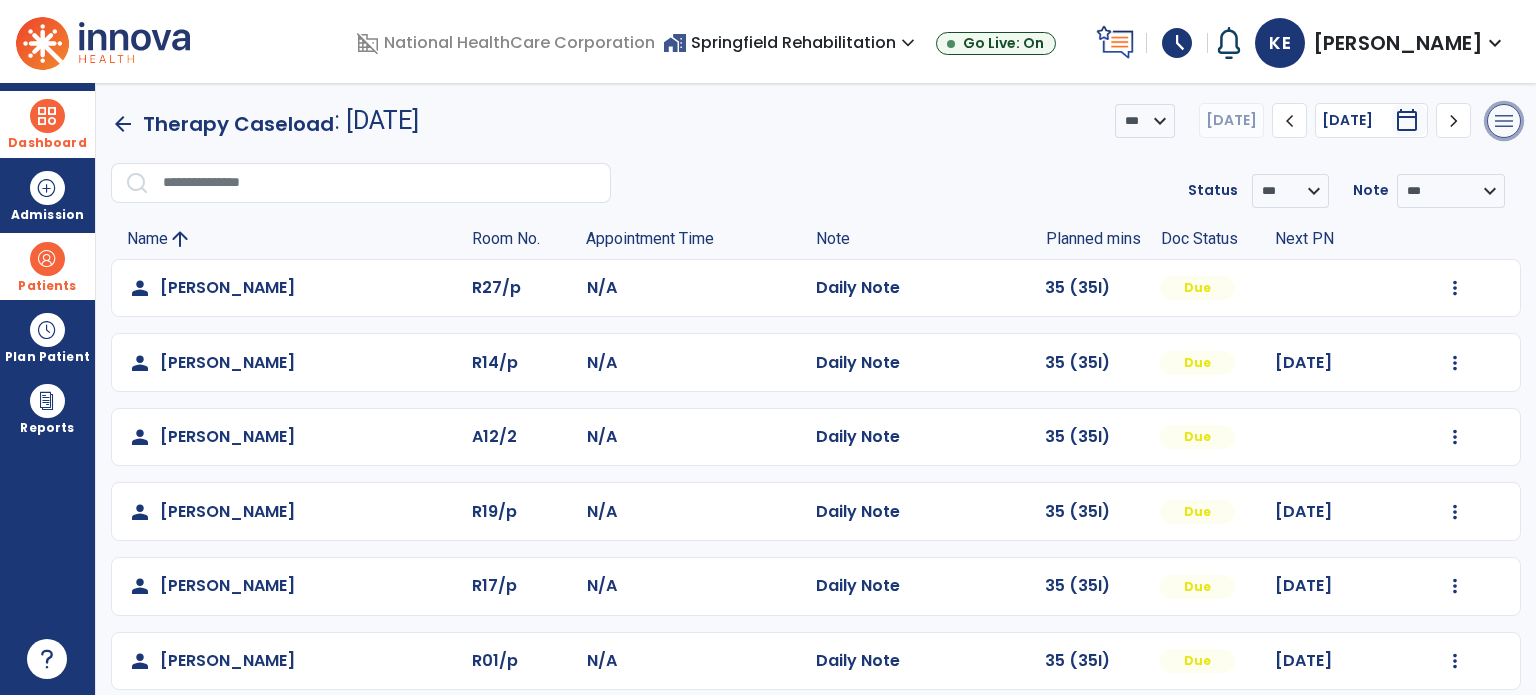 click on "menu" at bounding box center [1504, 121] 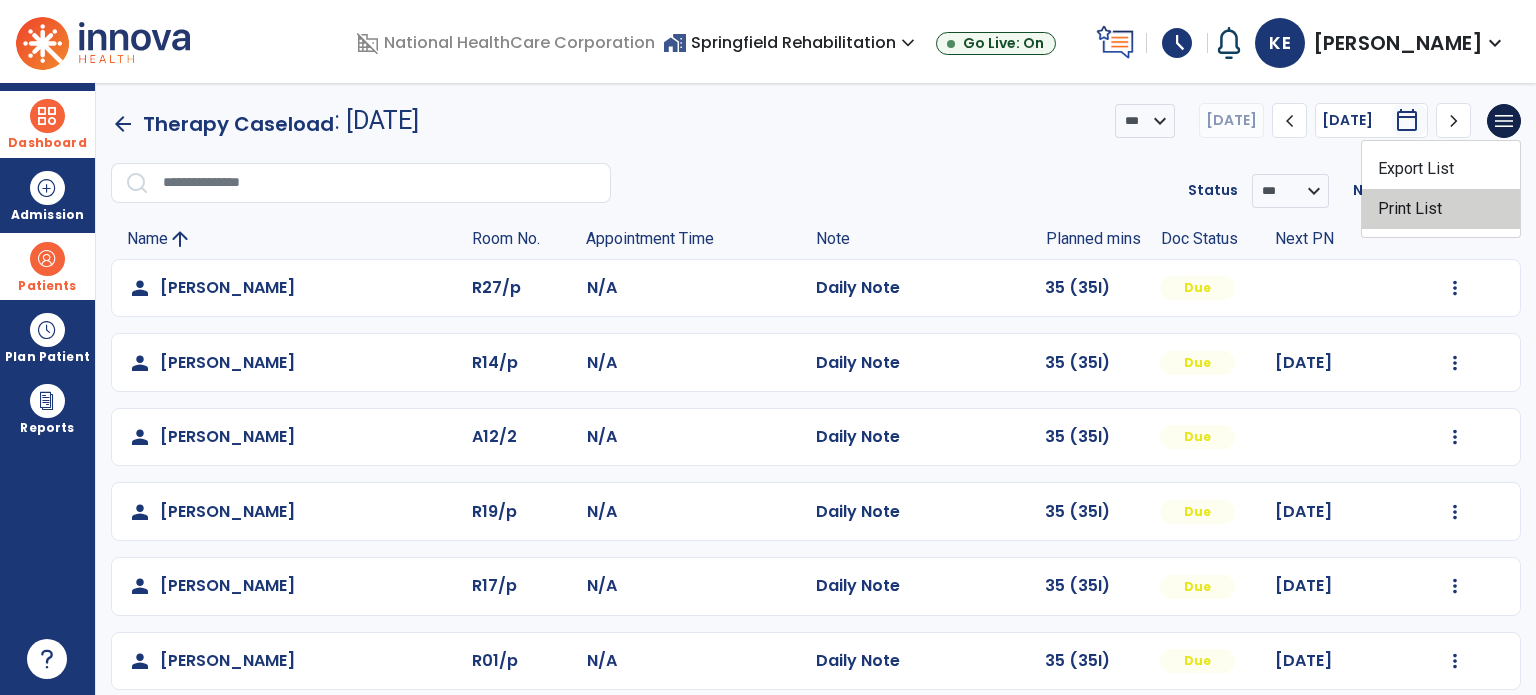 click on "Print List" 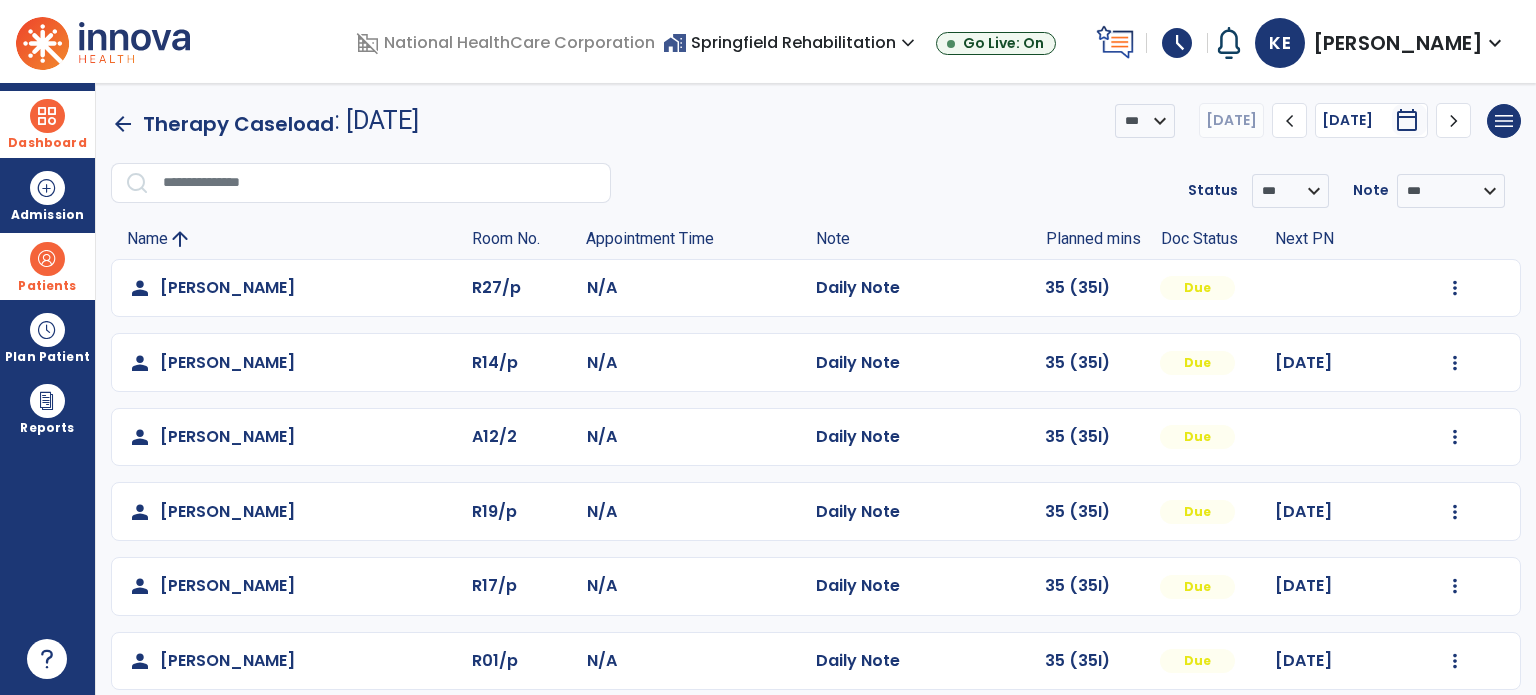 click on "Patients" at bounding box center (47, 266) 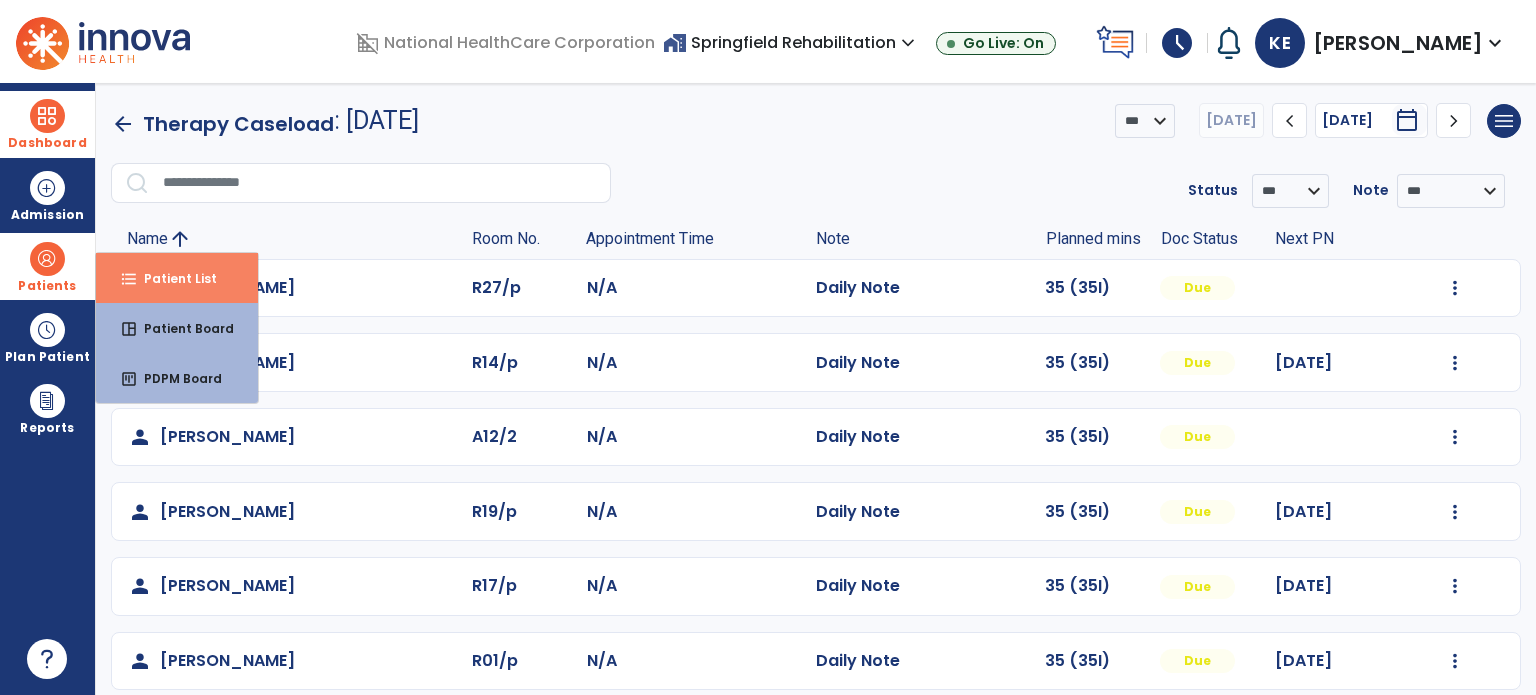 click on "Patient List" at bounding box center [172, 278] 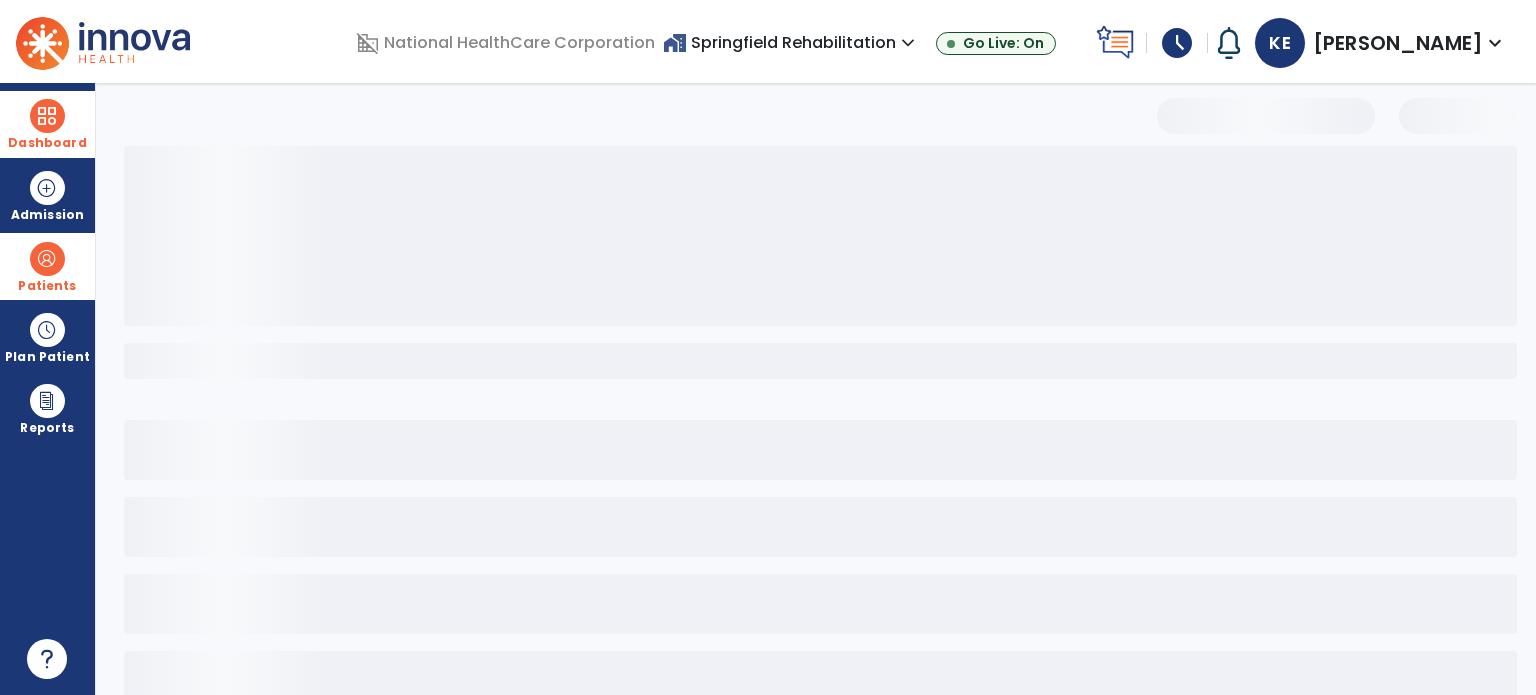 select on "***" 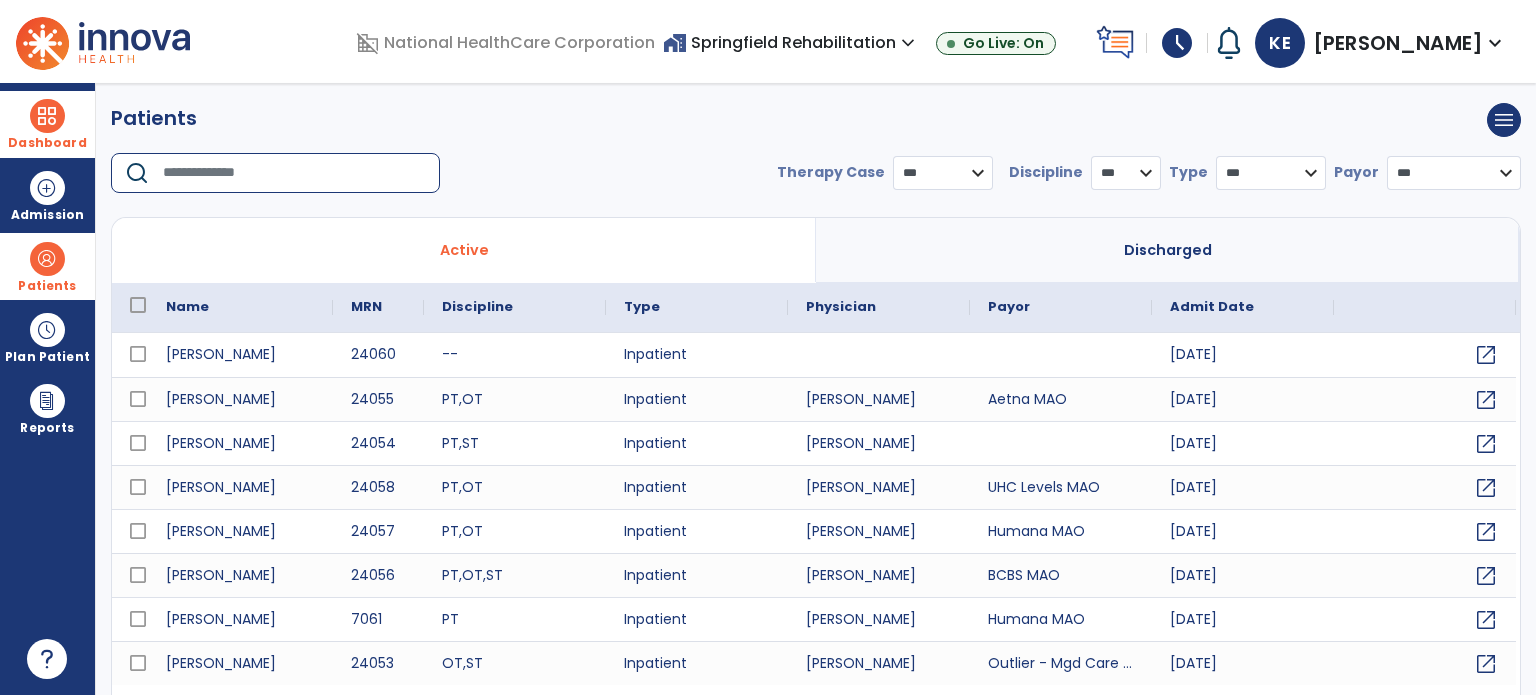 click at bounding box center [294, 173] 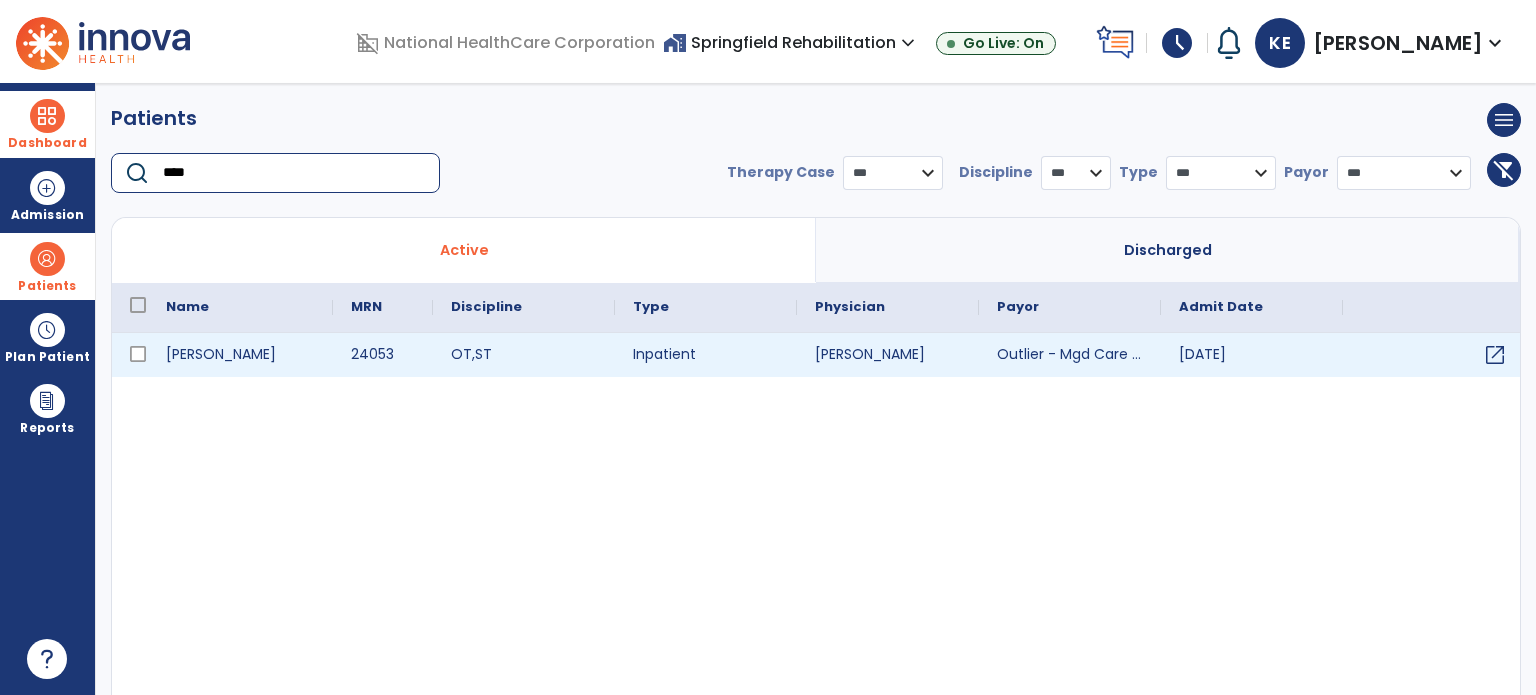 type on "****" 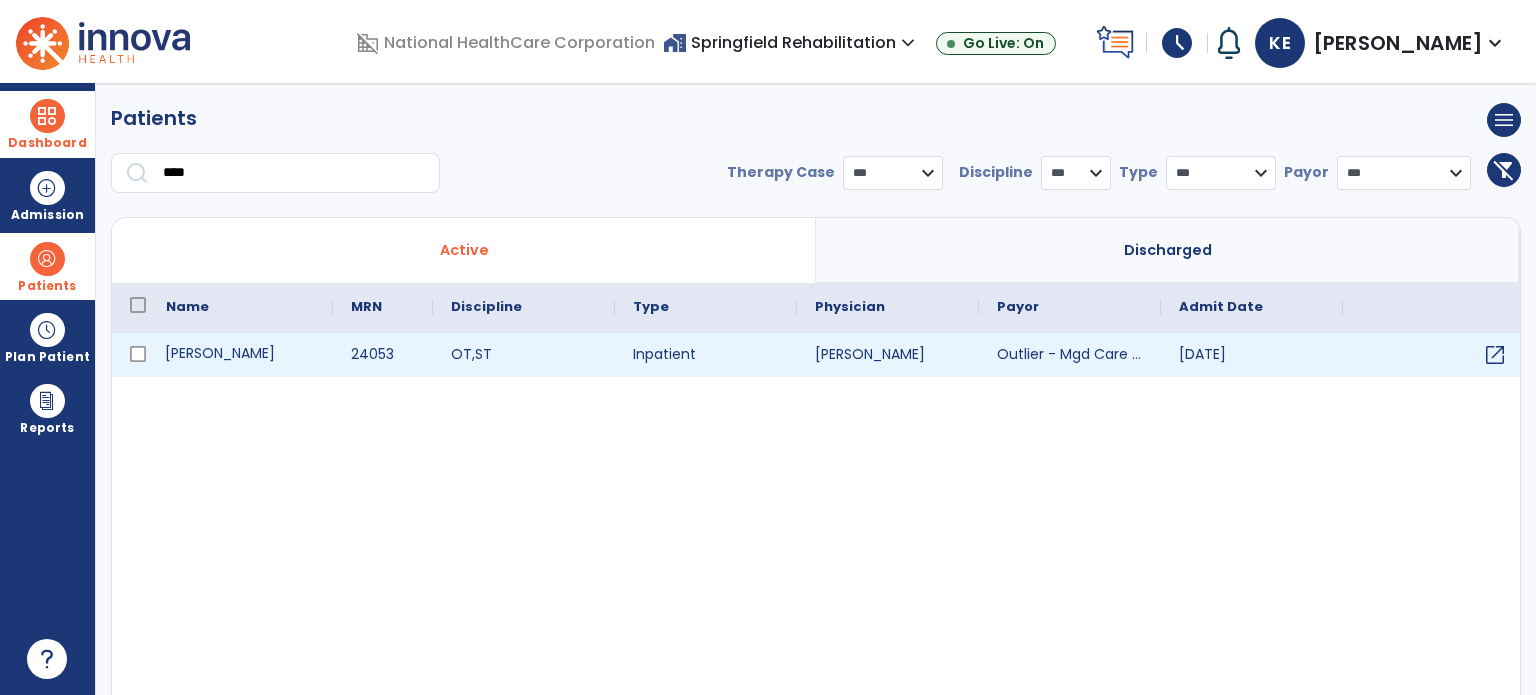 click on "[PERSON_NAME]" at bounding box center [240, 355] 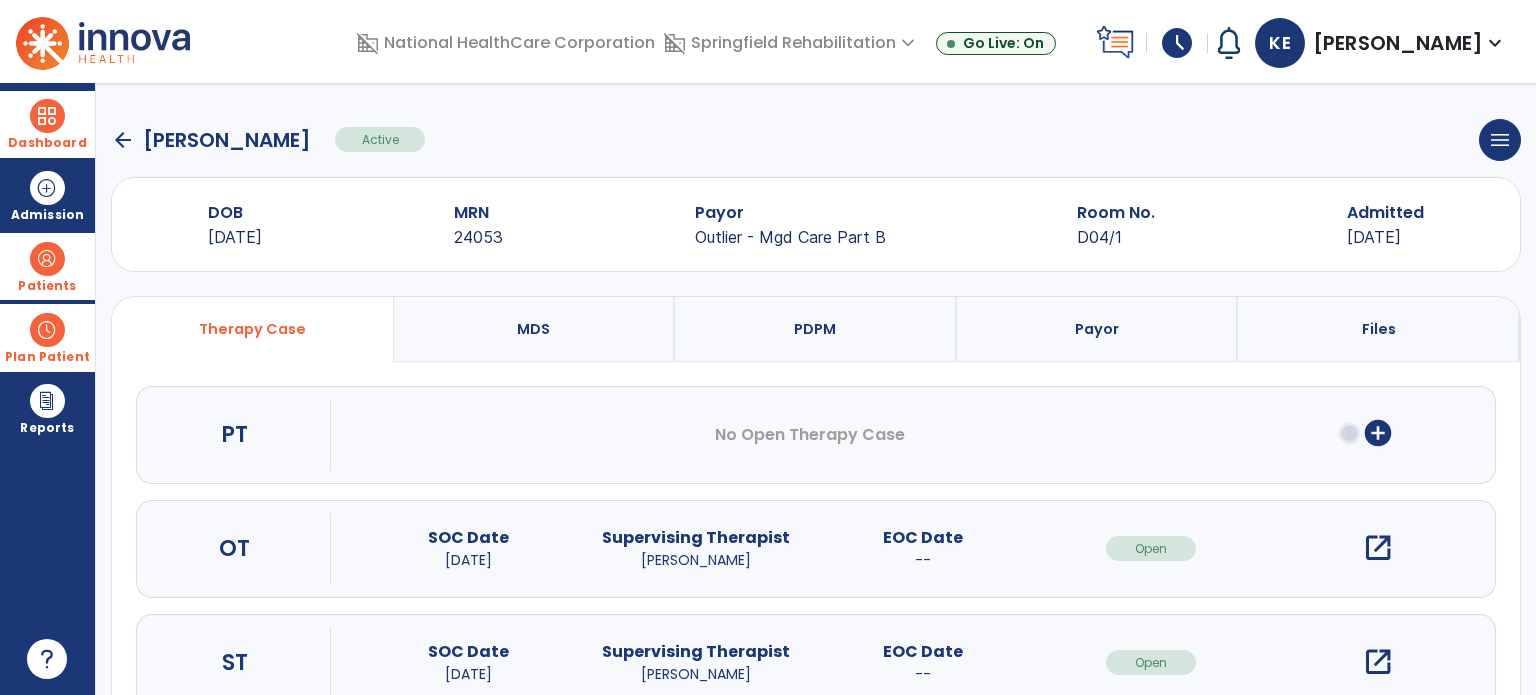 click at bounding box center [47, 330] 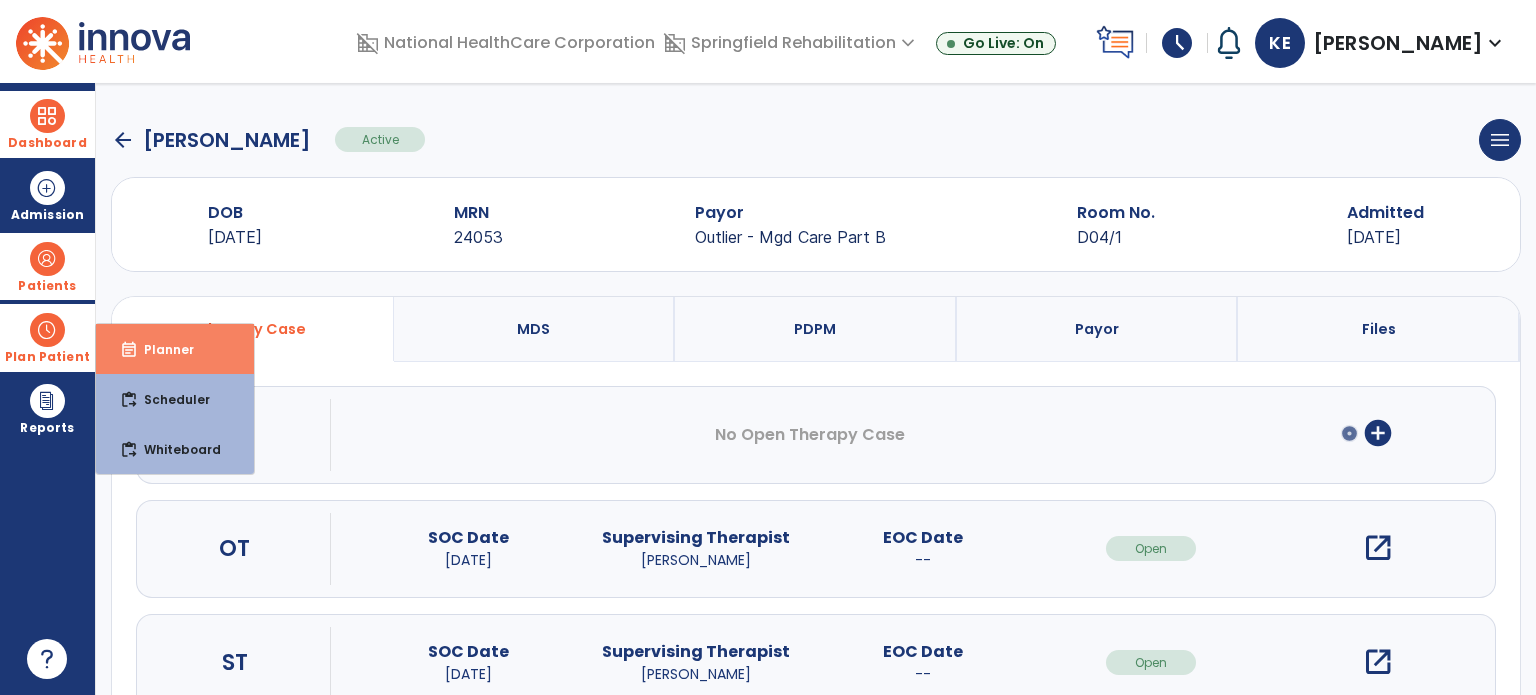 click on "Planner" at bounding box center (161, 349) 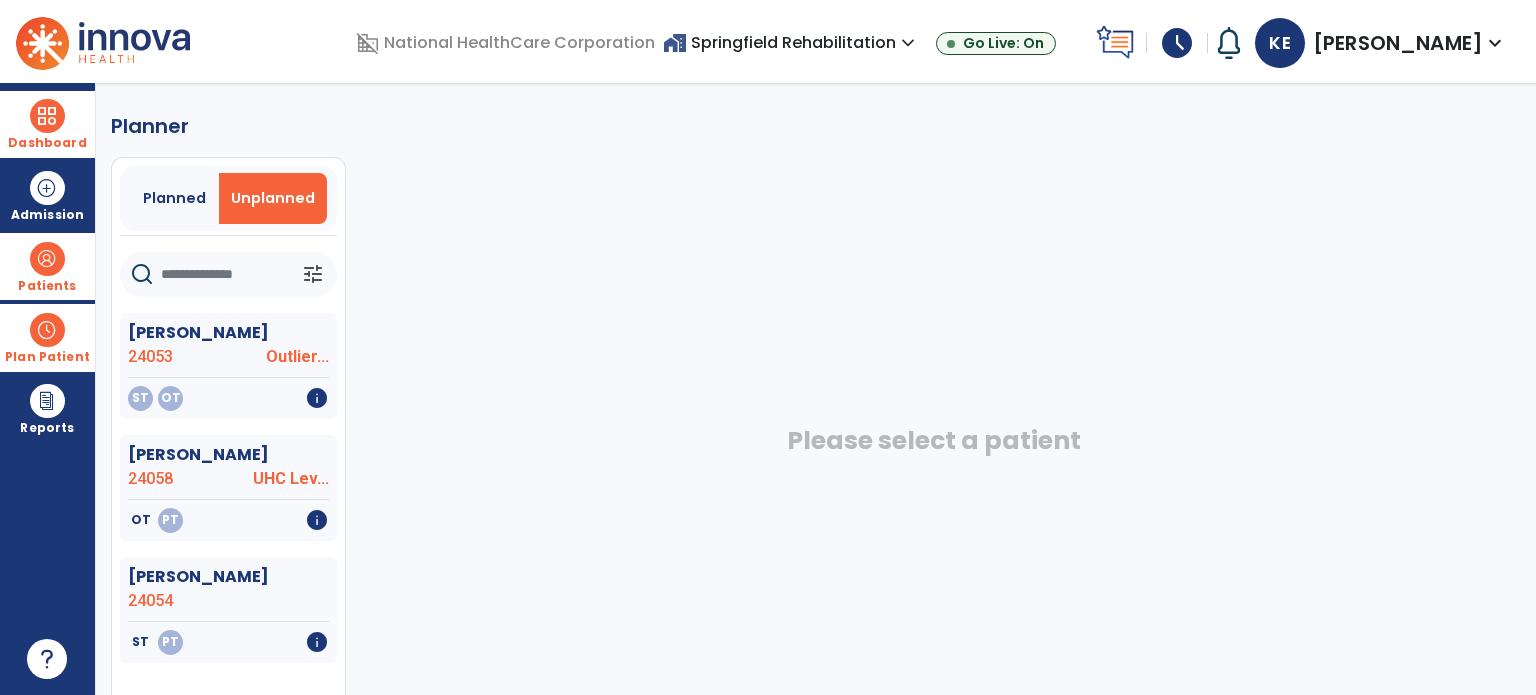 click on "Unplanned" at bounding box center [273, 198] 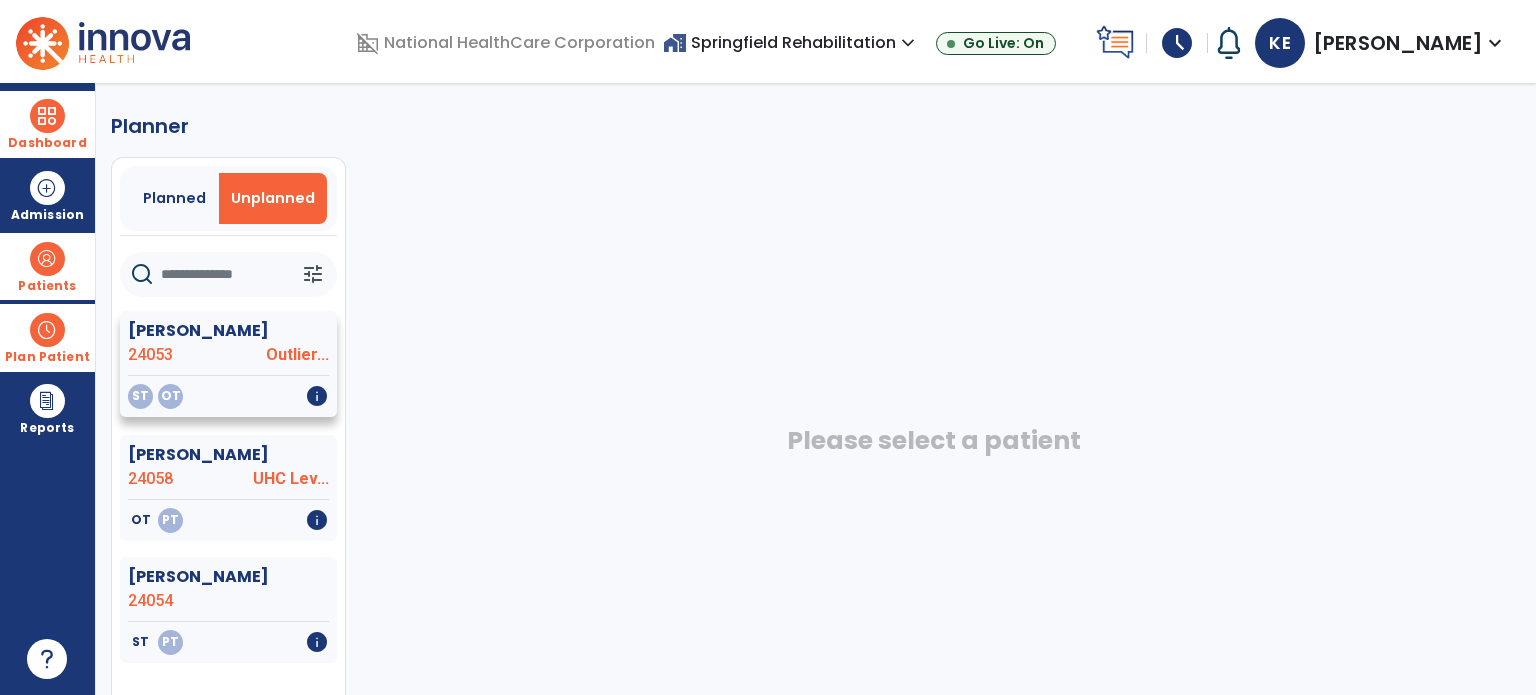 click on "[PERSON_NAME], Nelaura  24053 Outlier..." 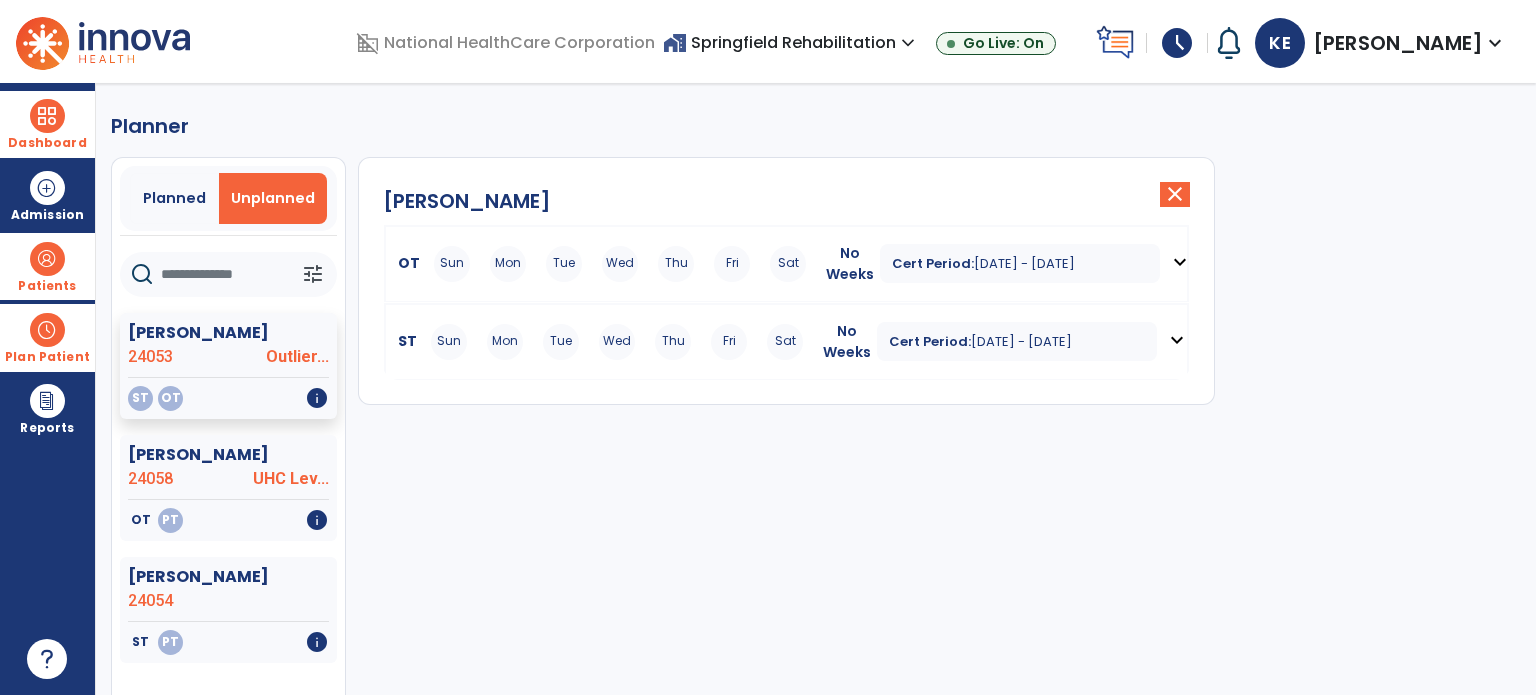 click on "Sun Mon Tue Wed Thu Fri Sat" at bounding box center [617, 342] 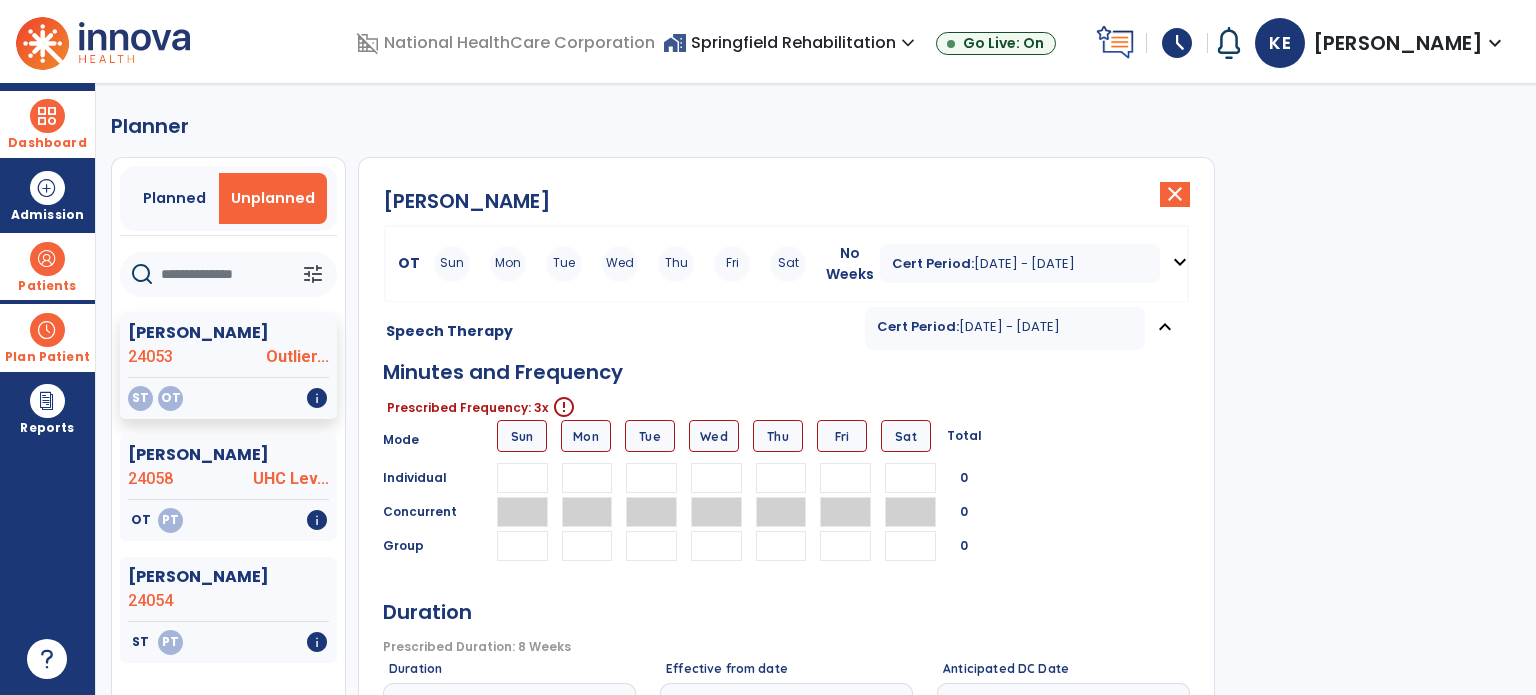 click at bounding box center [781, 478] 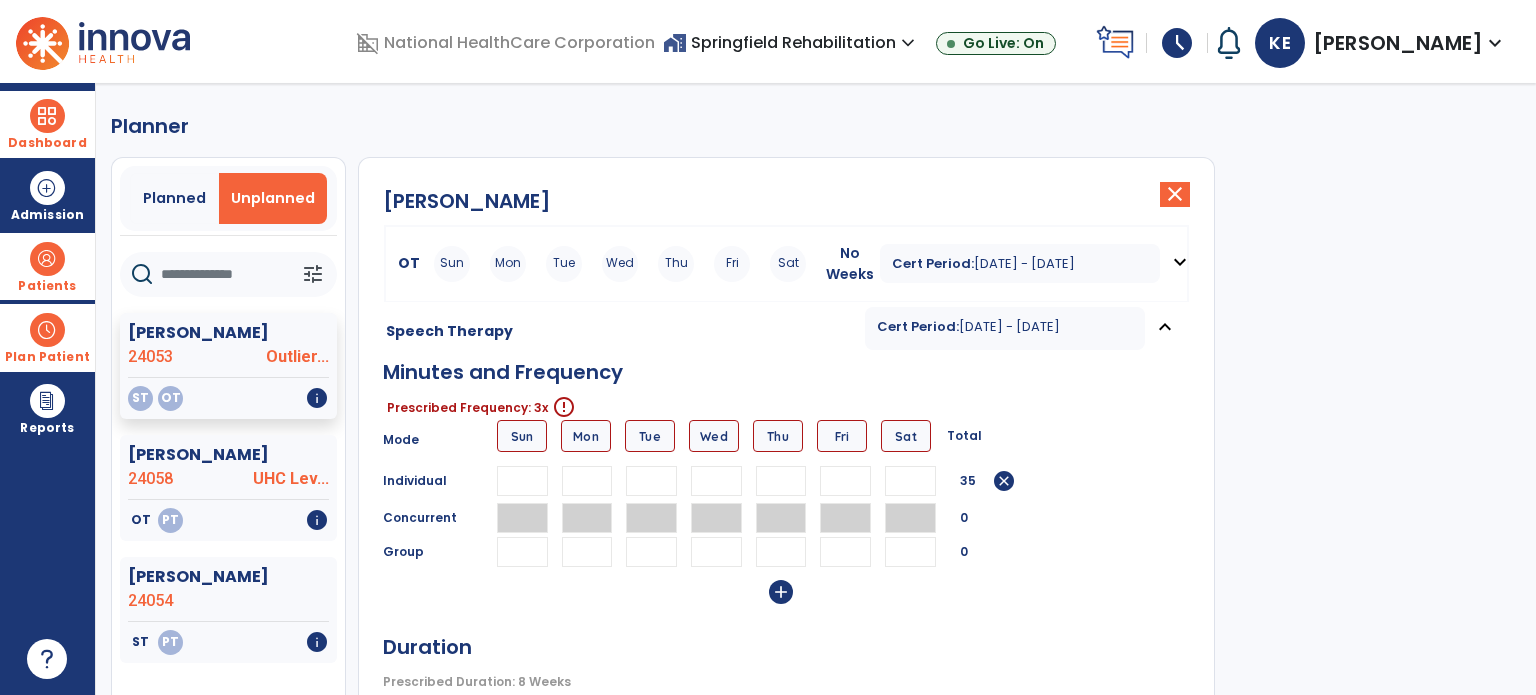 type on "**" 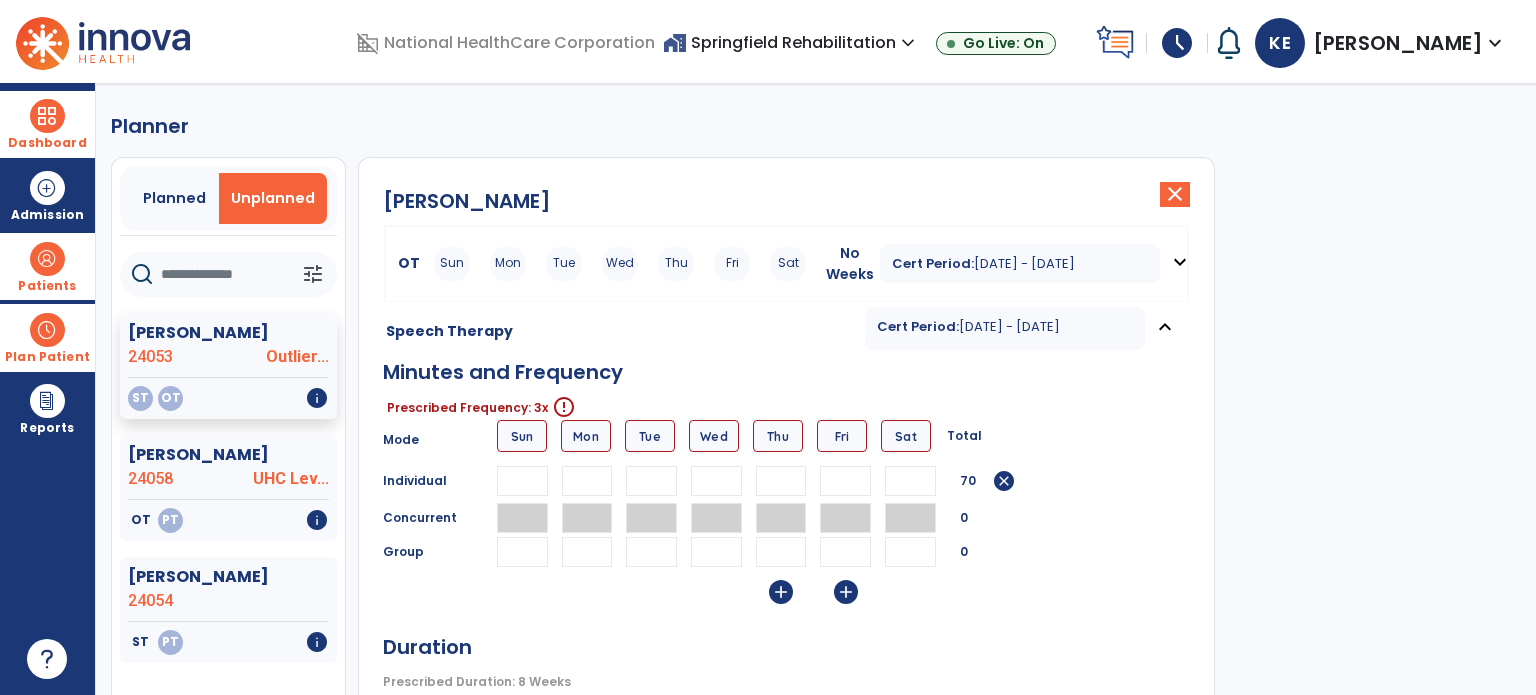 type on "**" 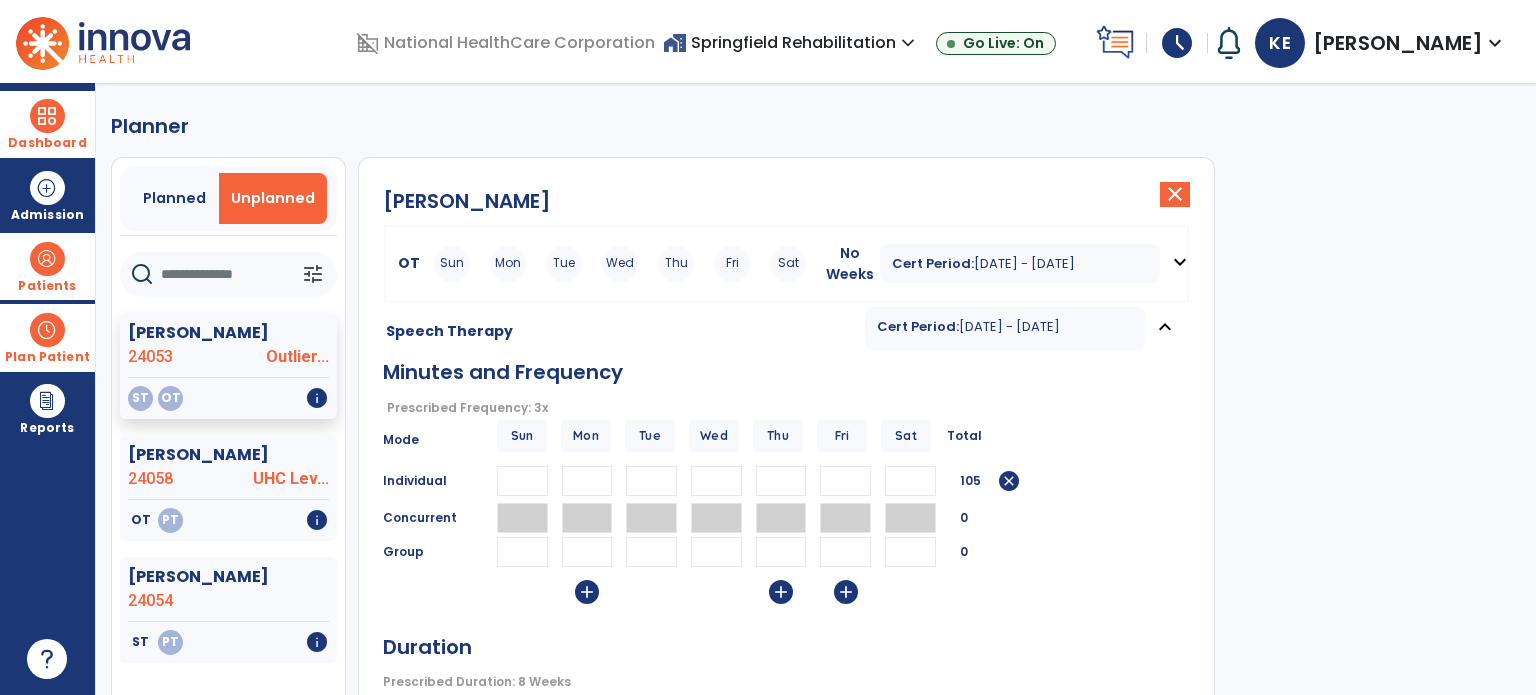 type on "**" 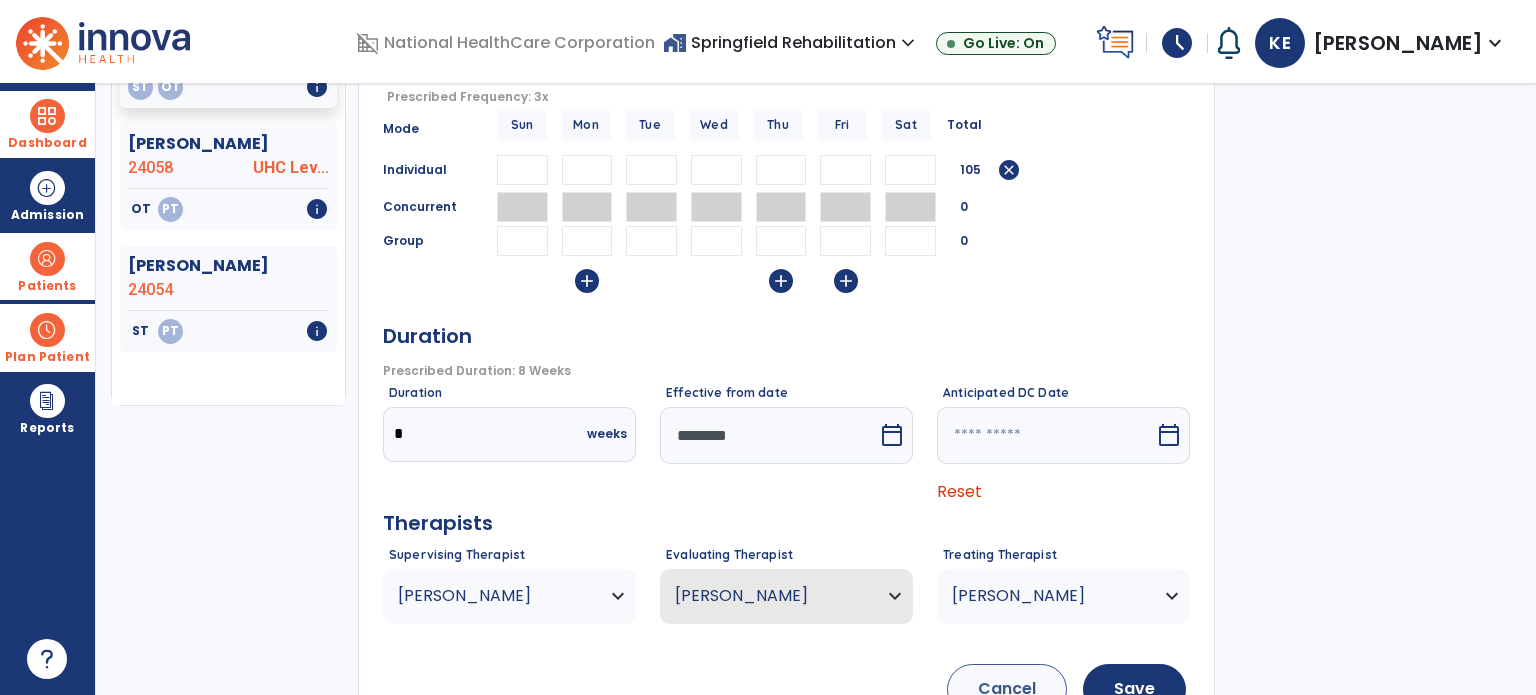scroll, scrollTop: 376, scrollLeft: 0, axis: vertical 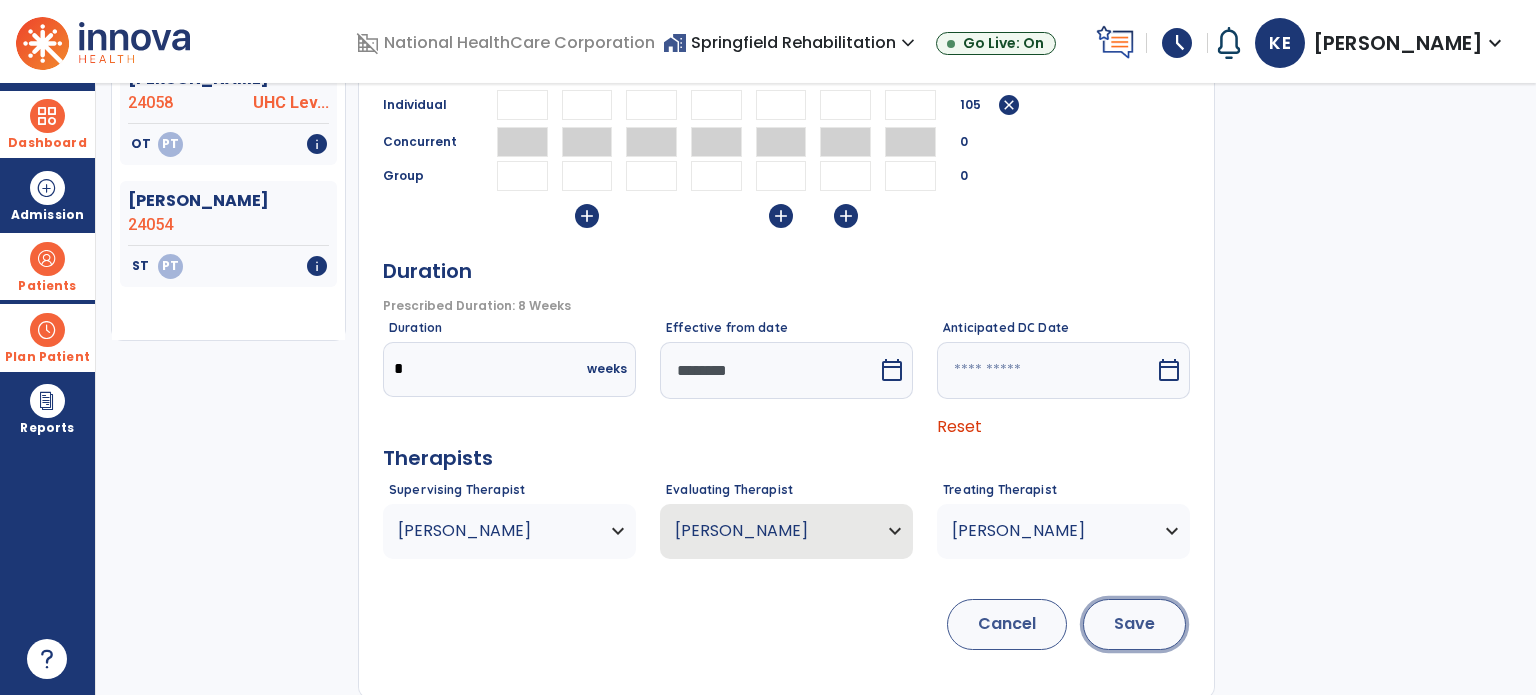 click on "Save" at bounding box center [1134, 624] 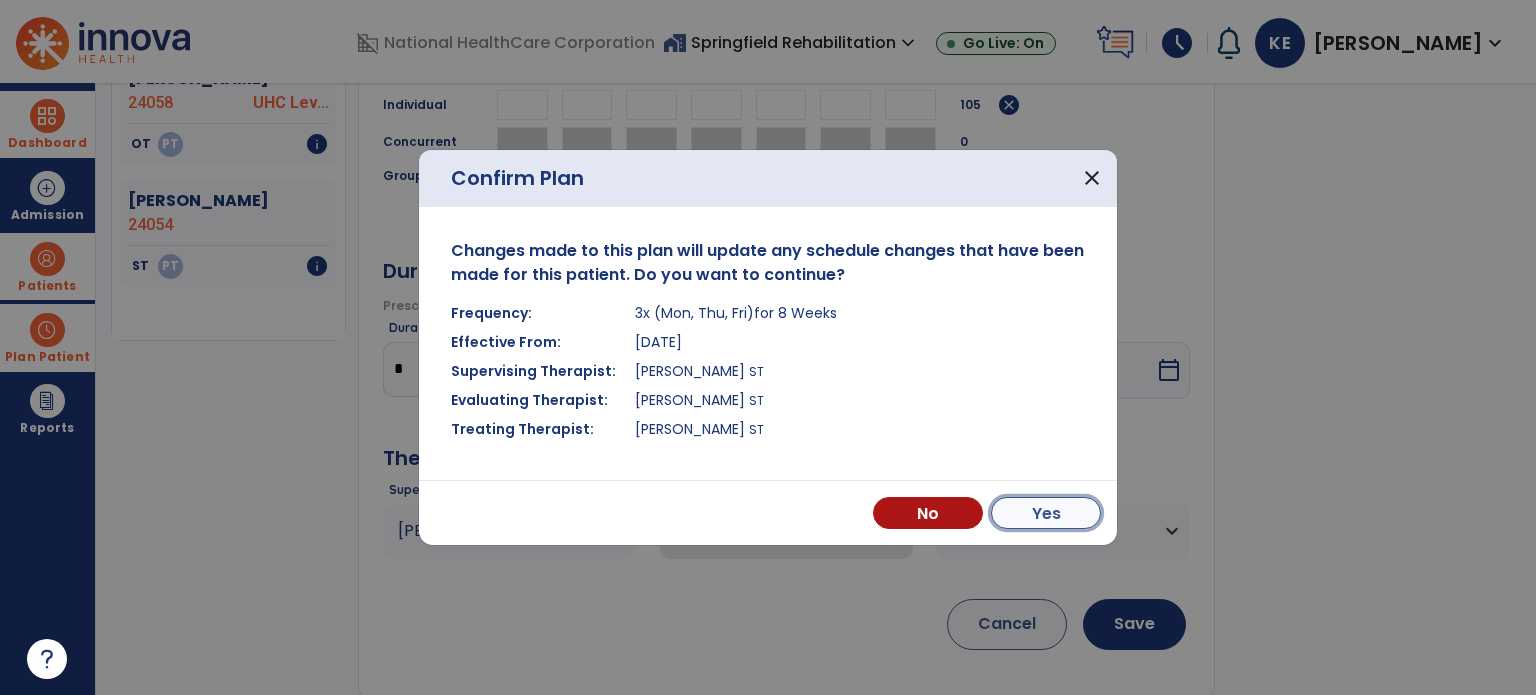 click on "Yes" at bounding box center (1046, 513) 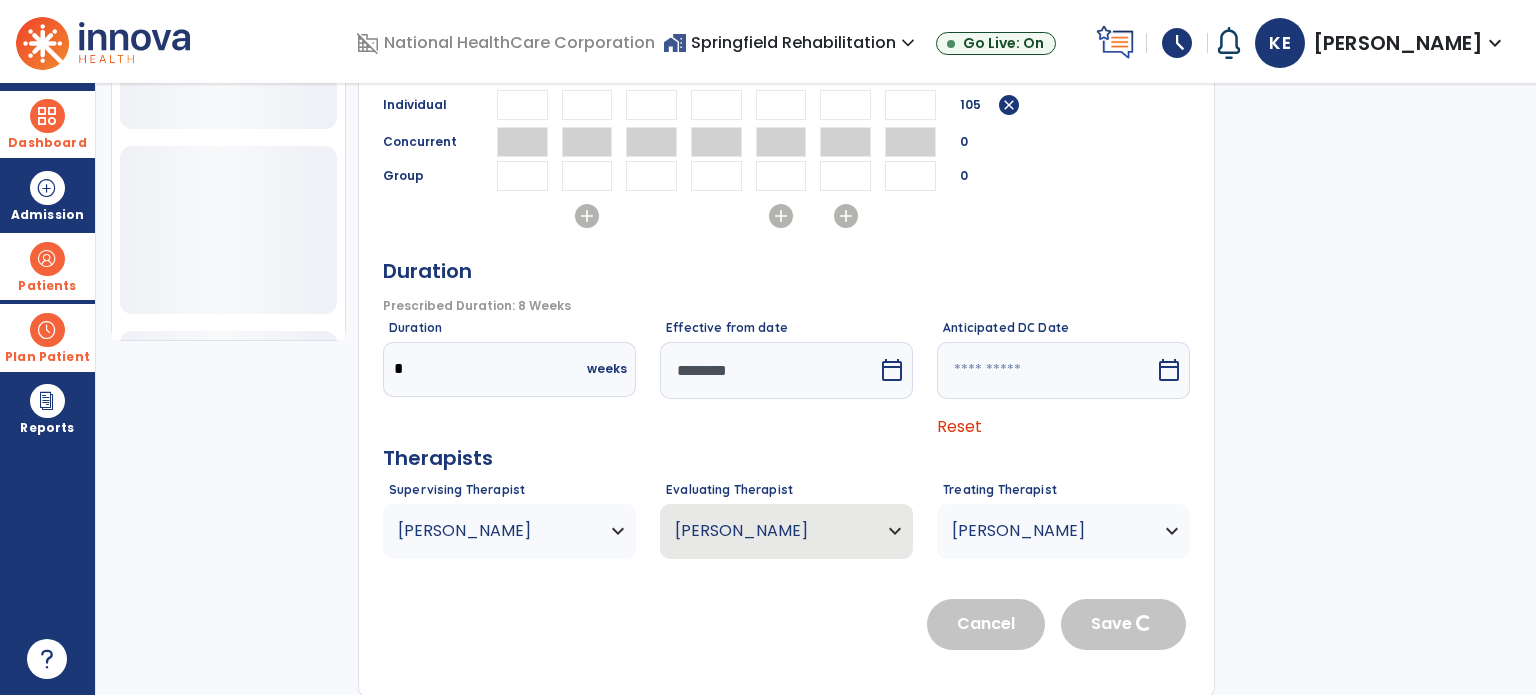 type 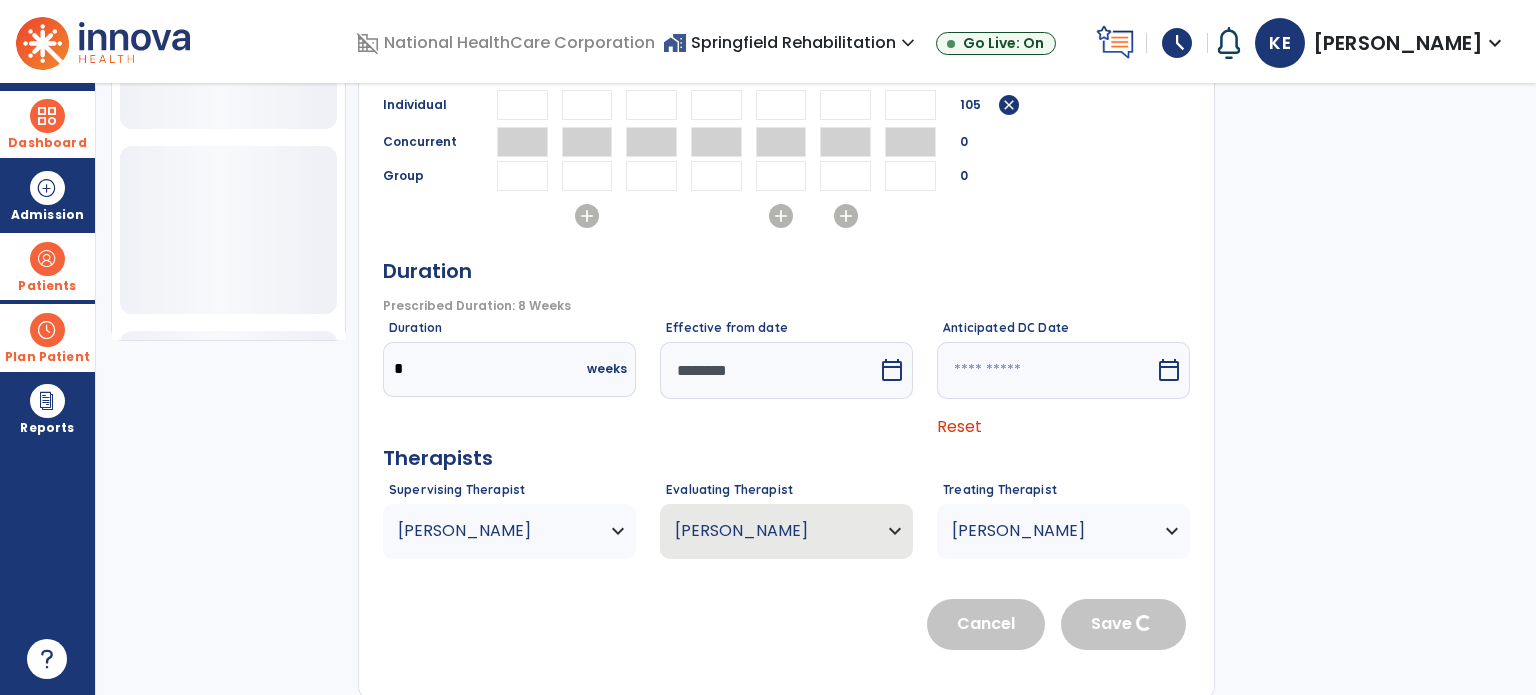 type 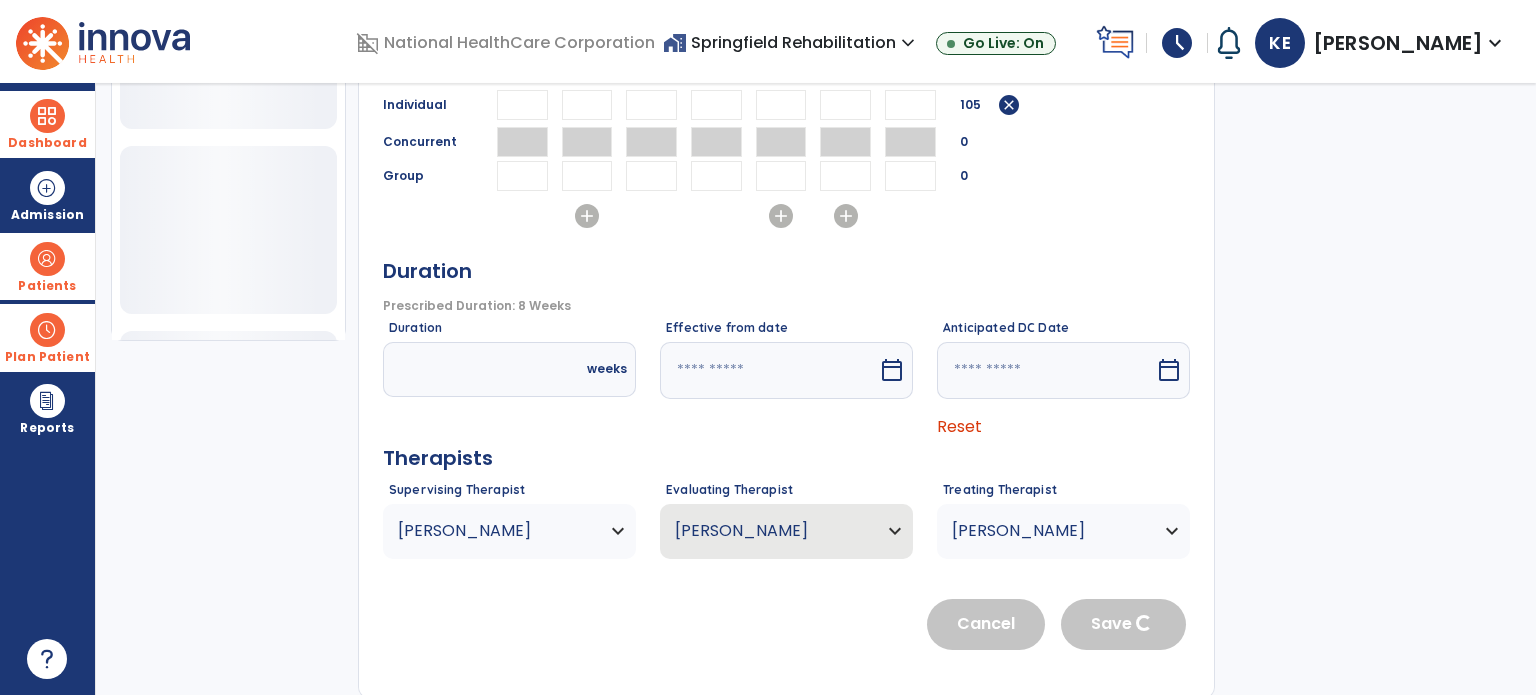 scroll, scrollTop: 36, scrollLeft: 0, axis: vertical 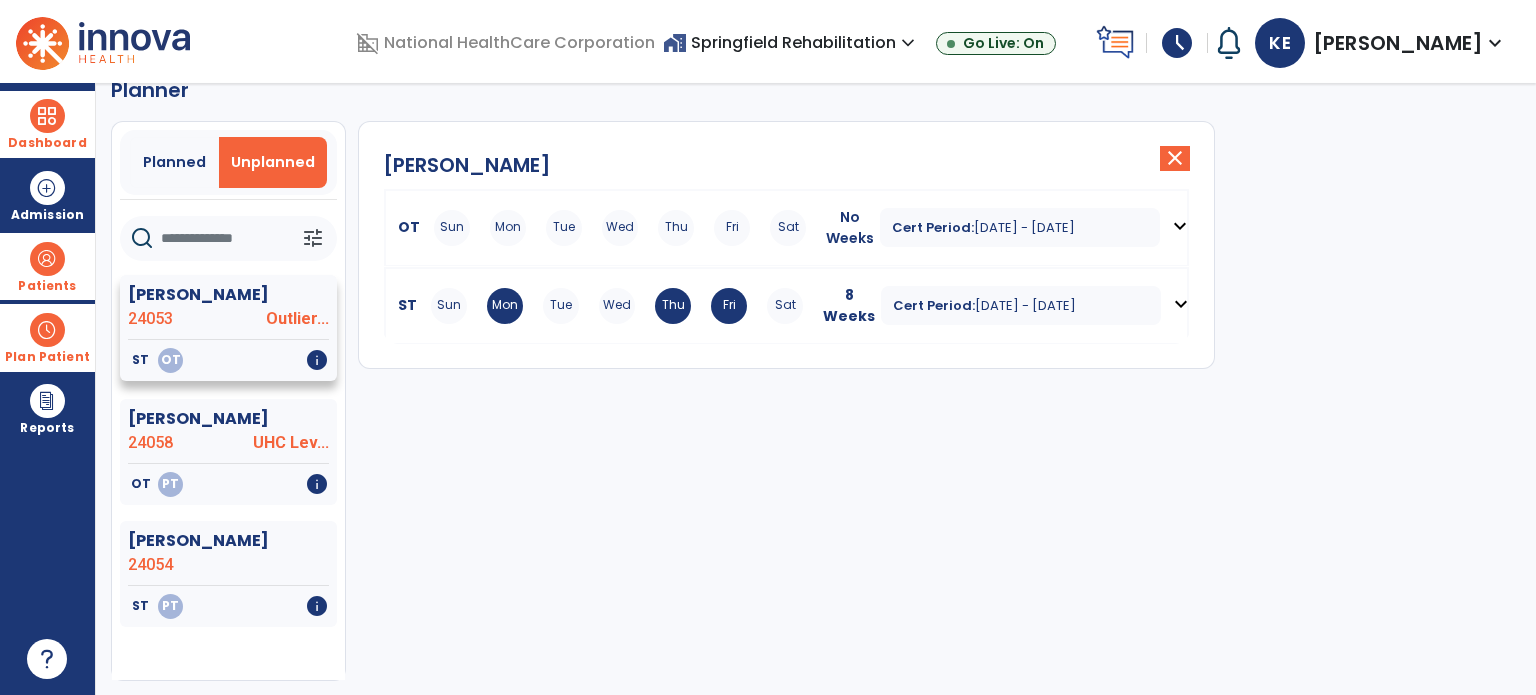 click on "Outlier..." 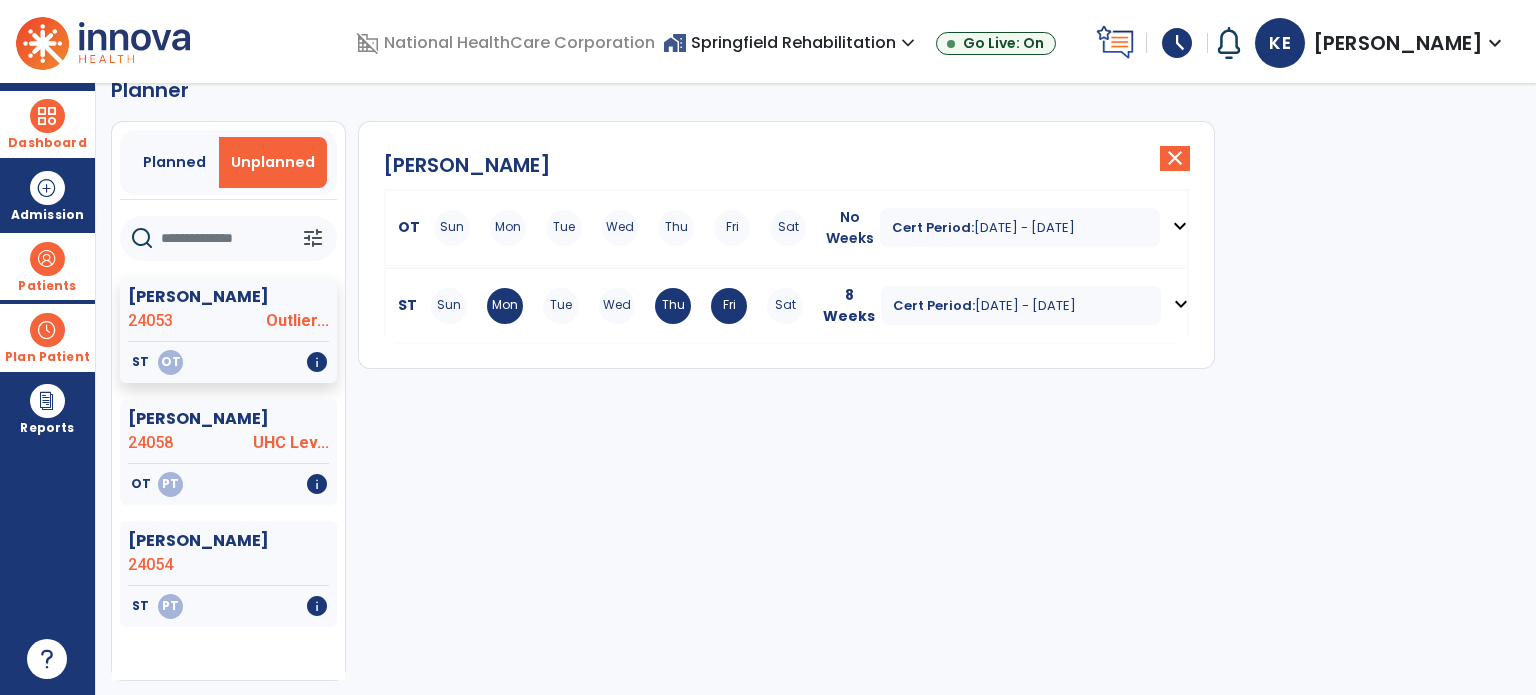 click at bounding box center [47, 330] 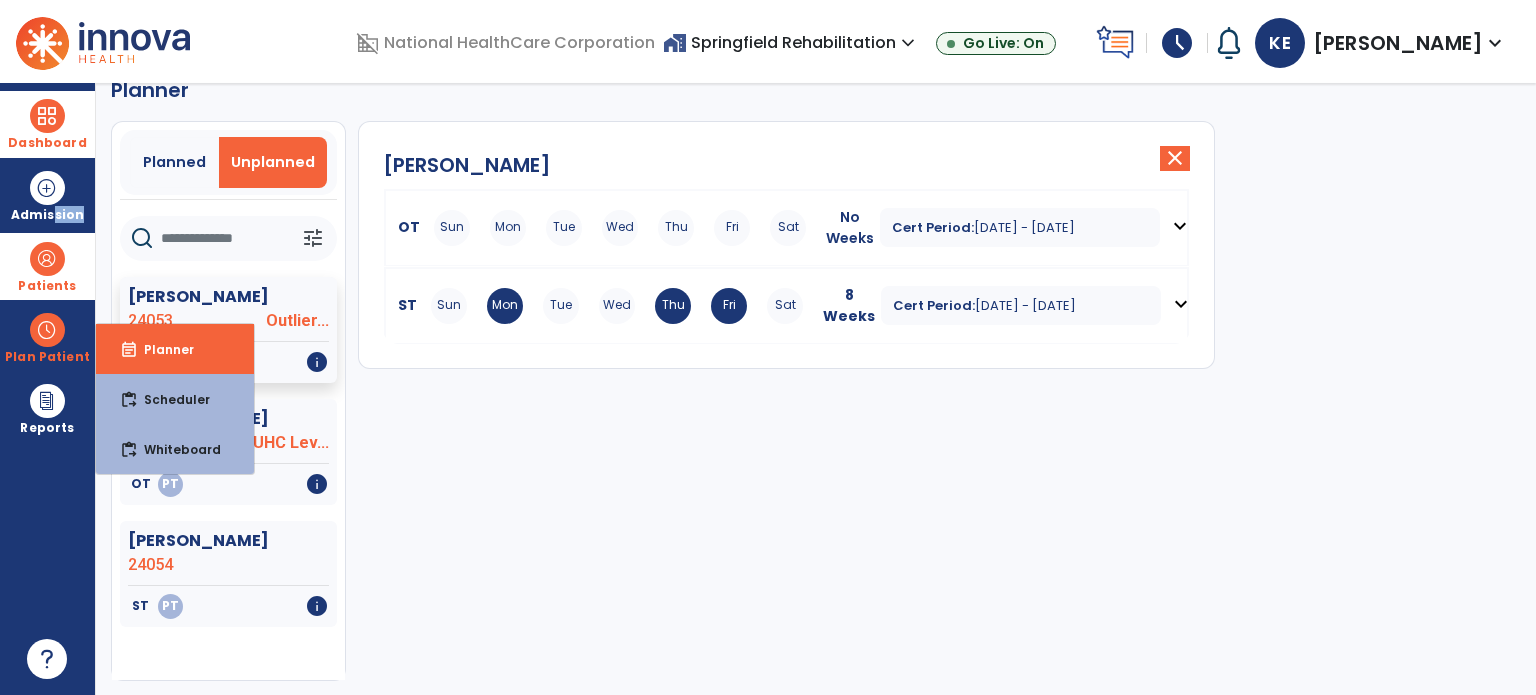 click on "Dashboard  dashboard  Therapist Dashboard Admission Patients  format_list_bulleted  Patient List  space_dashboard  Patient Board  insert_chart  PDPM Board Plan Patient  event_note  Planner  content_paste_go  Scheduler  content_paste_go  Whiteboard Reports  export_notes  Billing Exports  note_alt  EOM Report  event_note  Minutes By Payor  inbox_customize  Service Log  playlist_add_check  Triple Check Report" at bounding box center (48, 389) 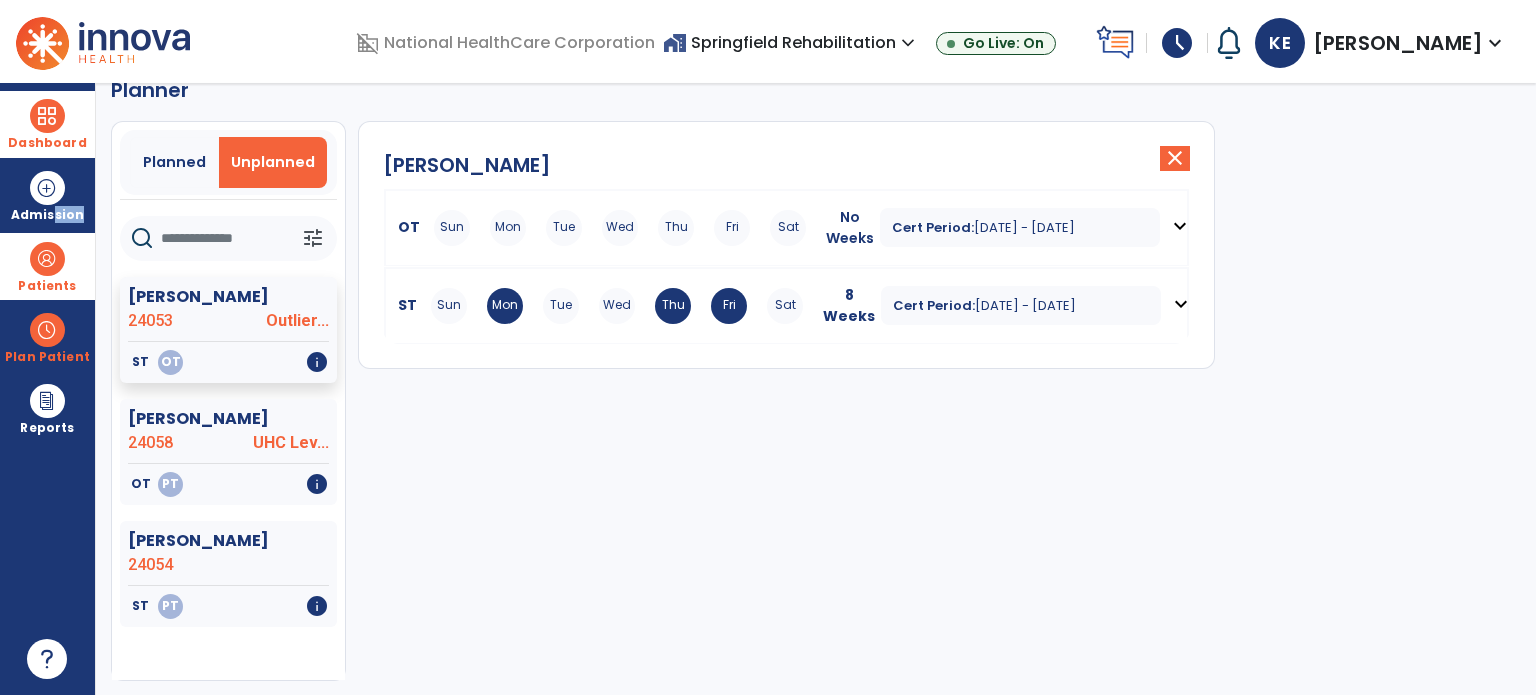 click at bounding box center [47, 259] 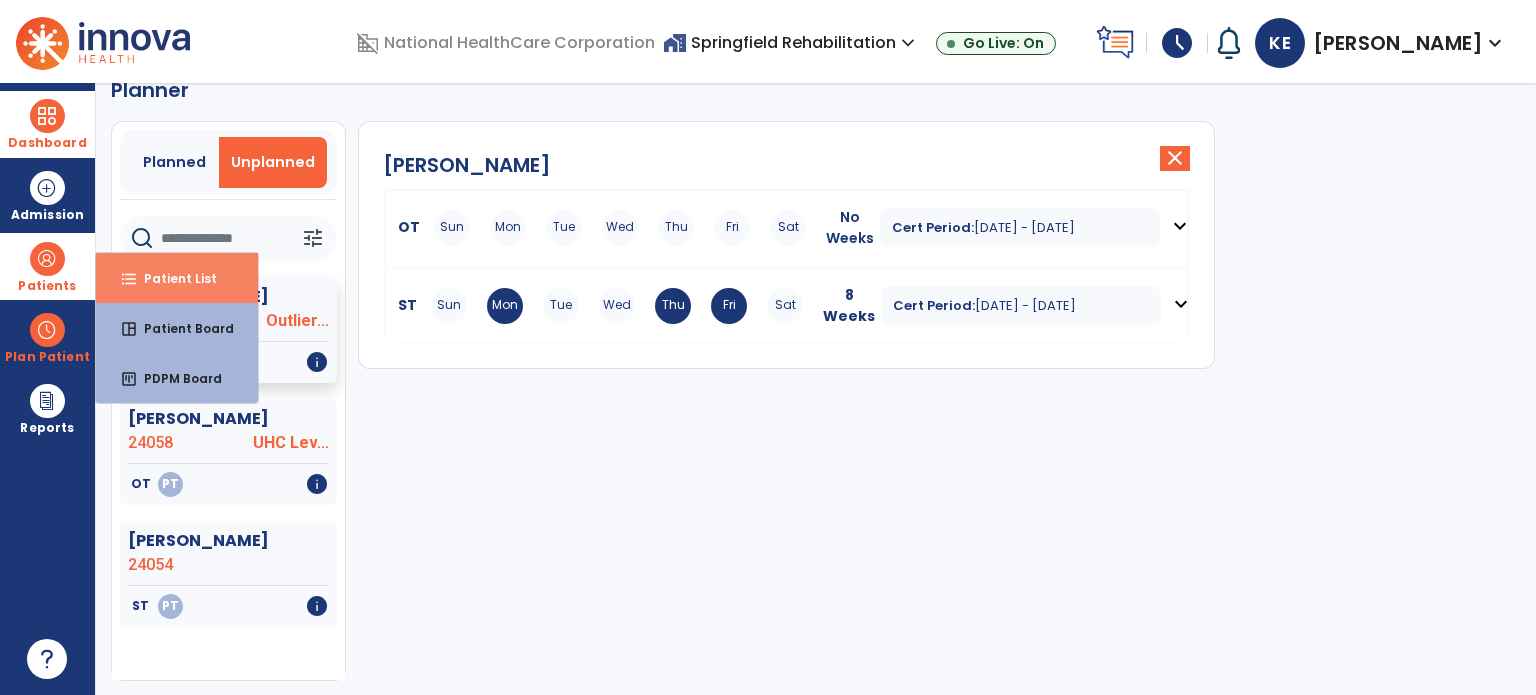 click on "format_list_bulleted  Patient List" at bounding box center (177, 278) 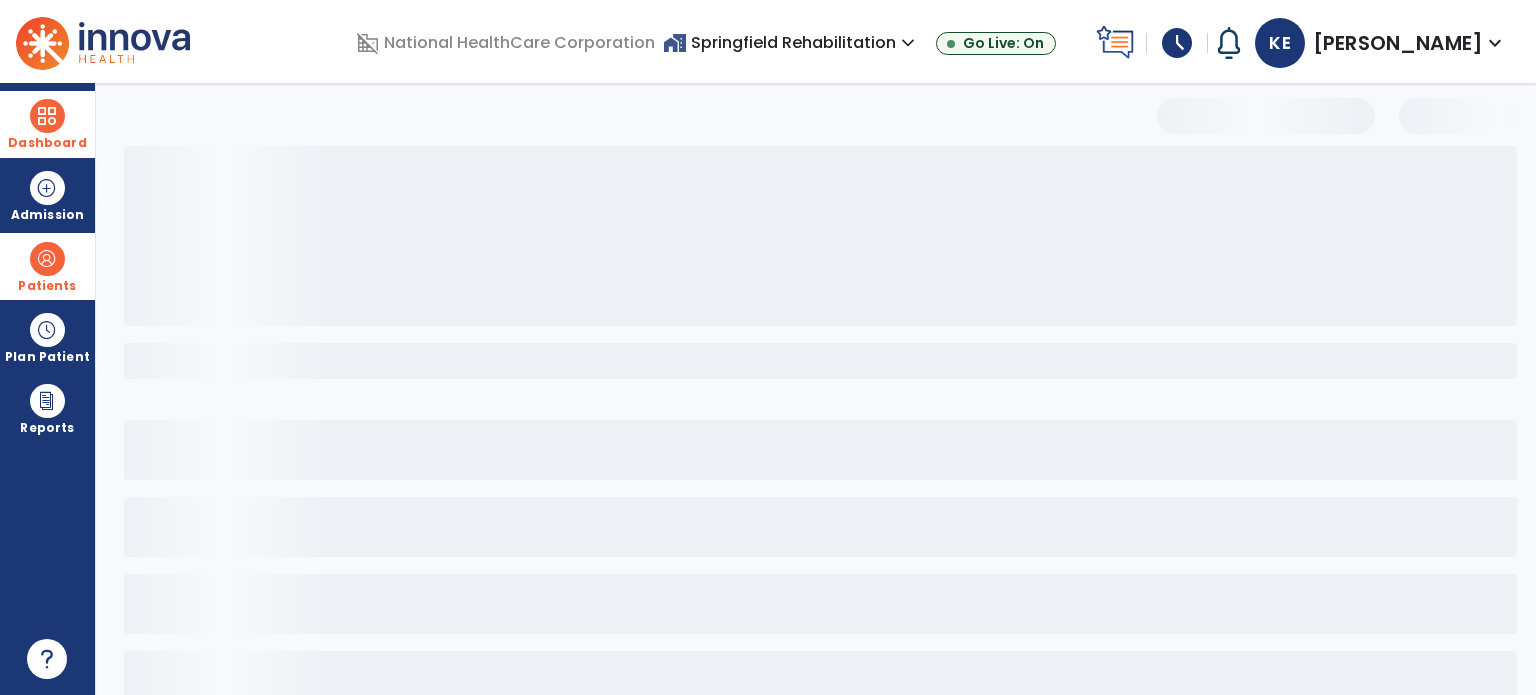 select on "***" 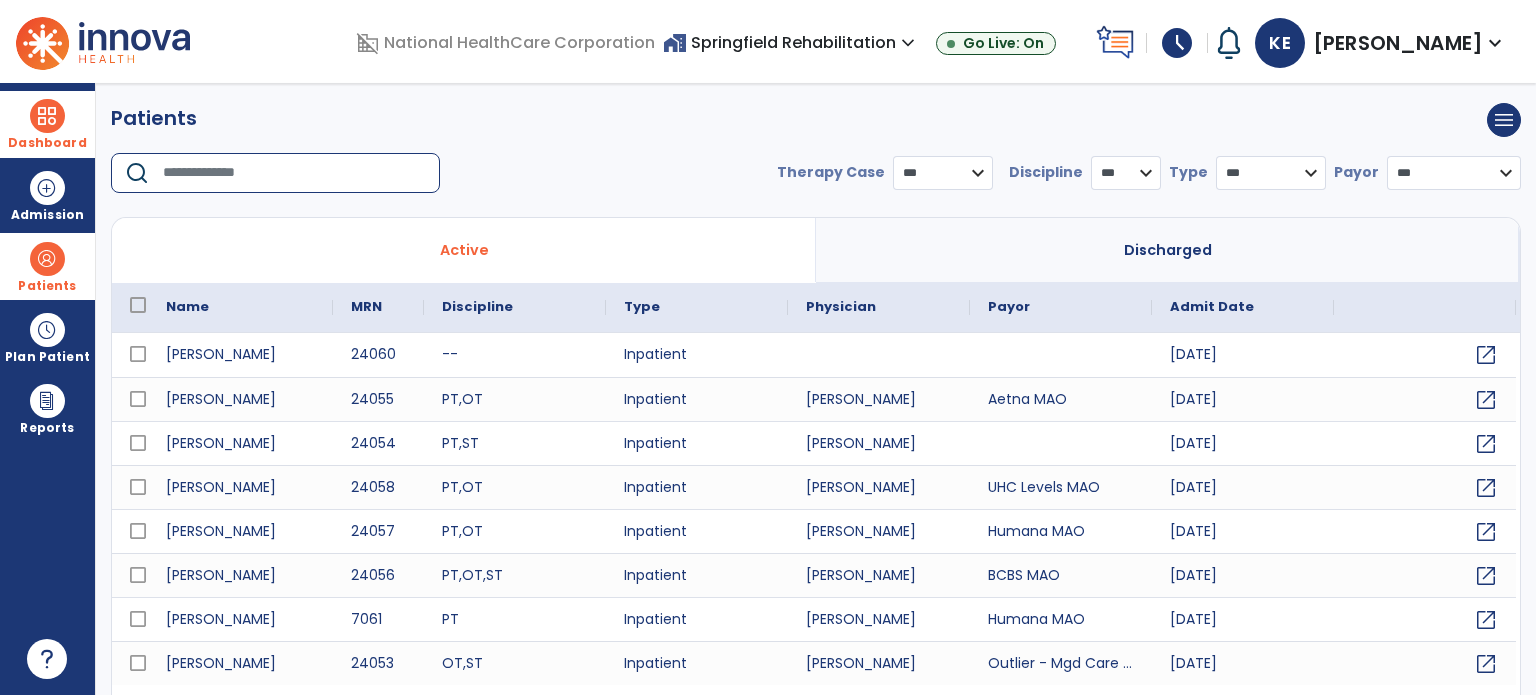 click at bounding box center (294, 173) 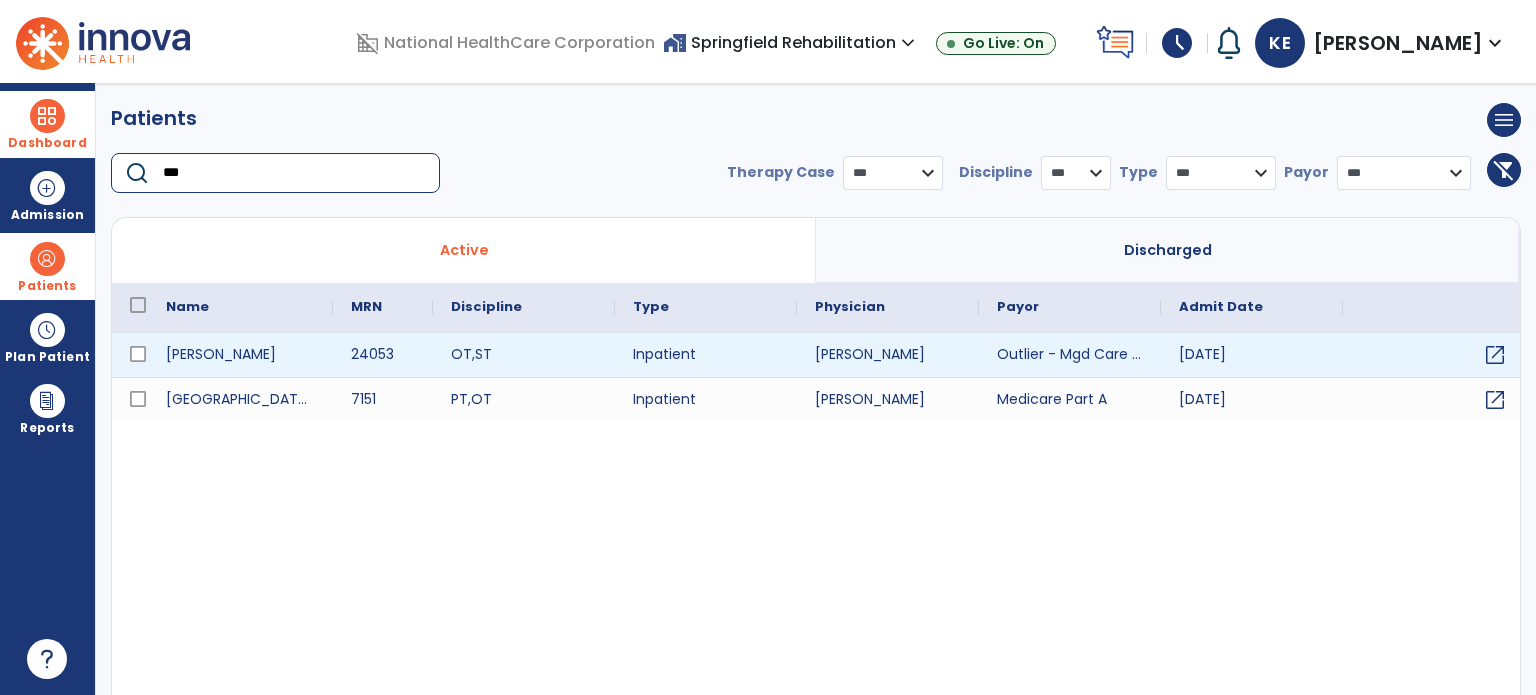 type on "***" 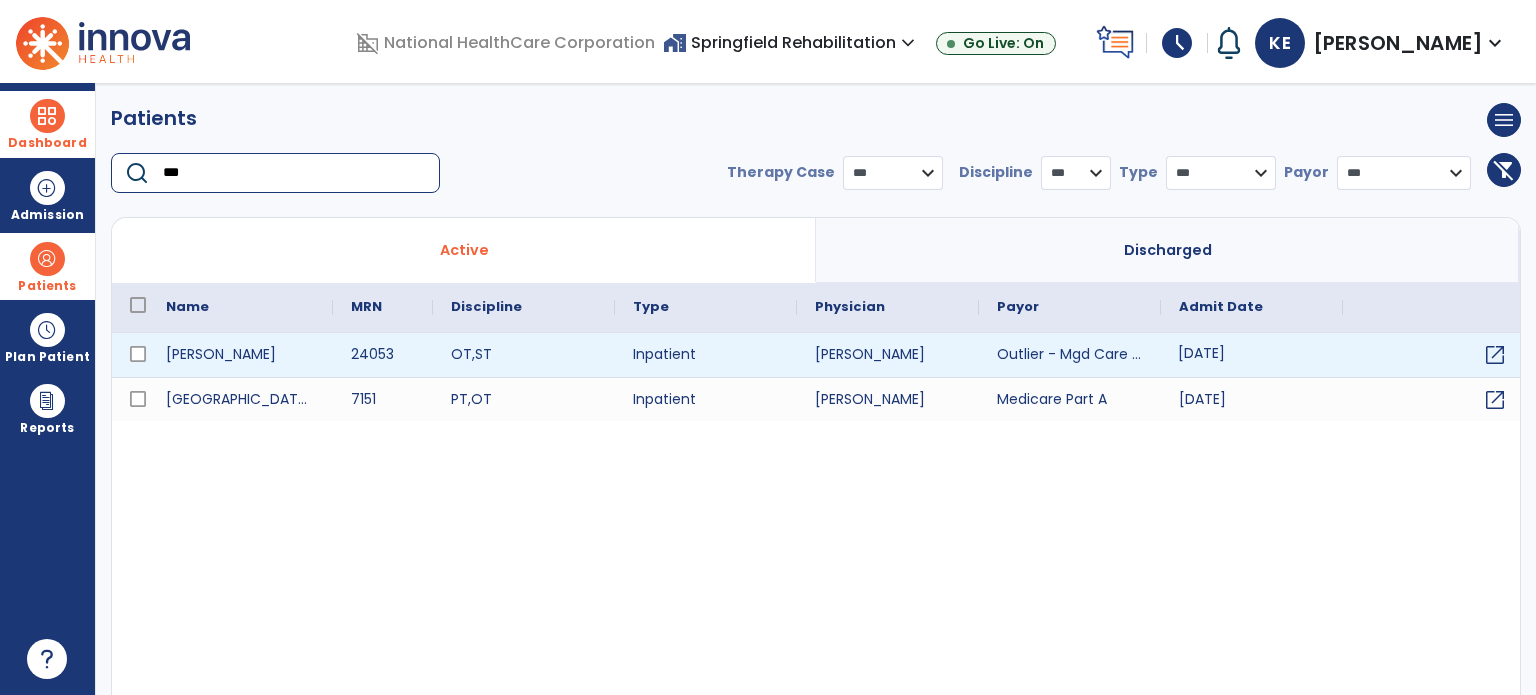 click on "[DATE]" at bounding box center (1252, 355) 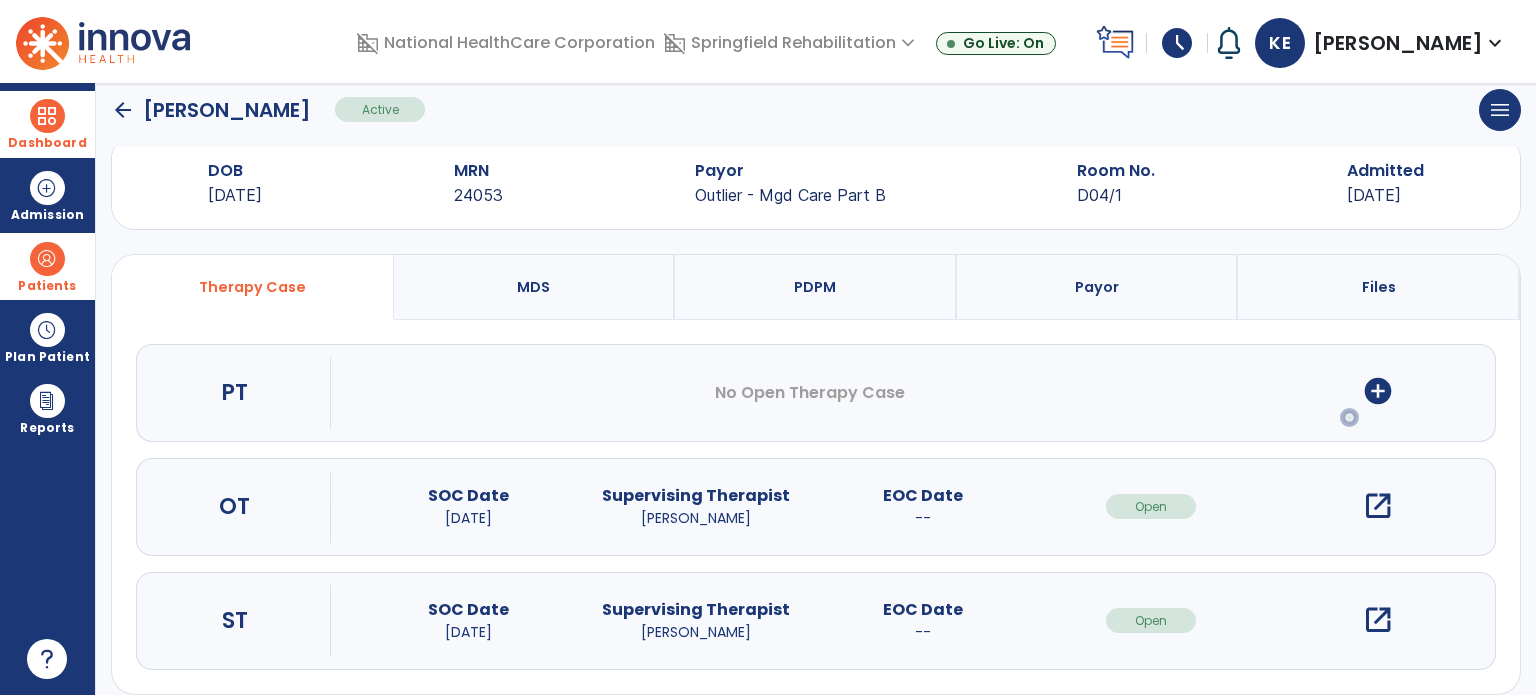 scroll, scrollTop: 62, scrollLeft: 0, axis: vertical 